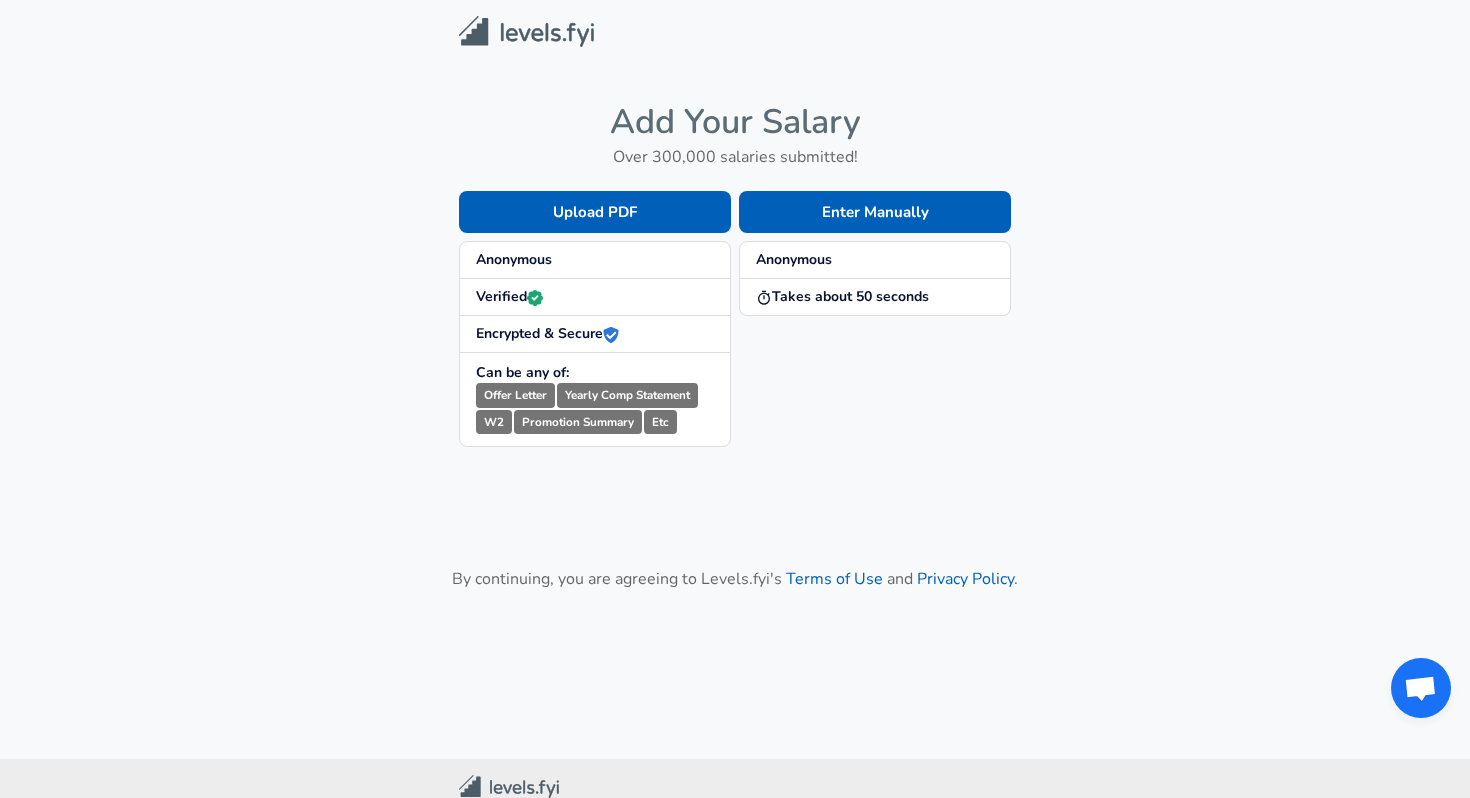 scroll, scrollTop: 0, scrollLeft: 0, axis: both 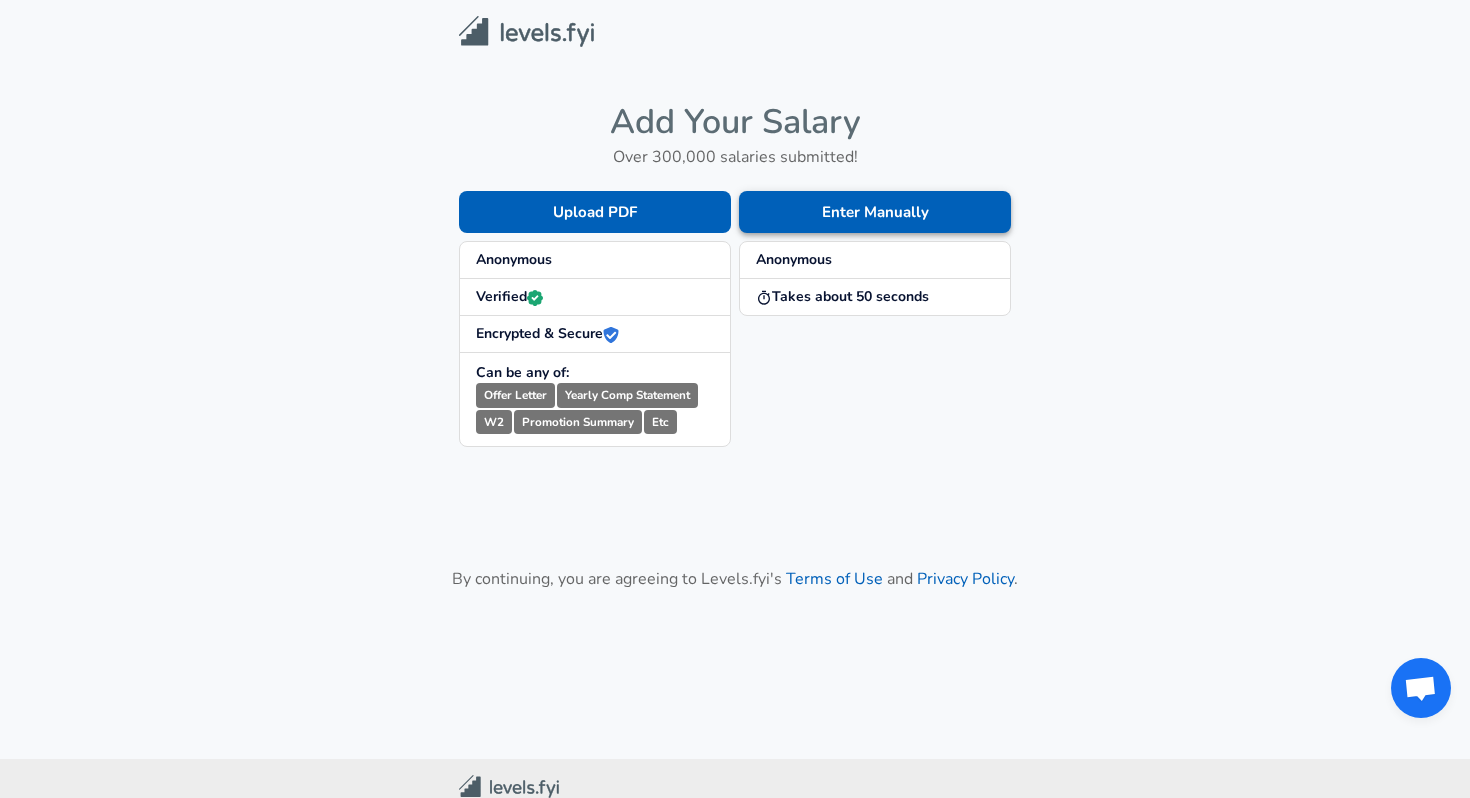 click on "Enter Manually" at bounding box center [875, 212] 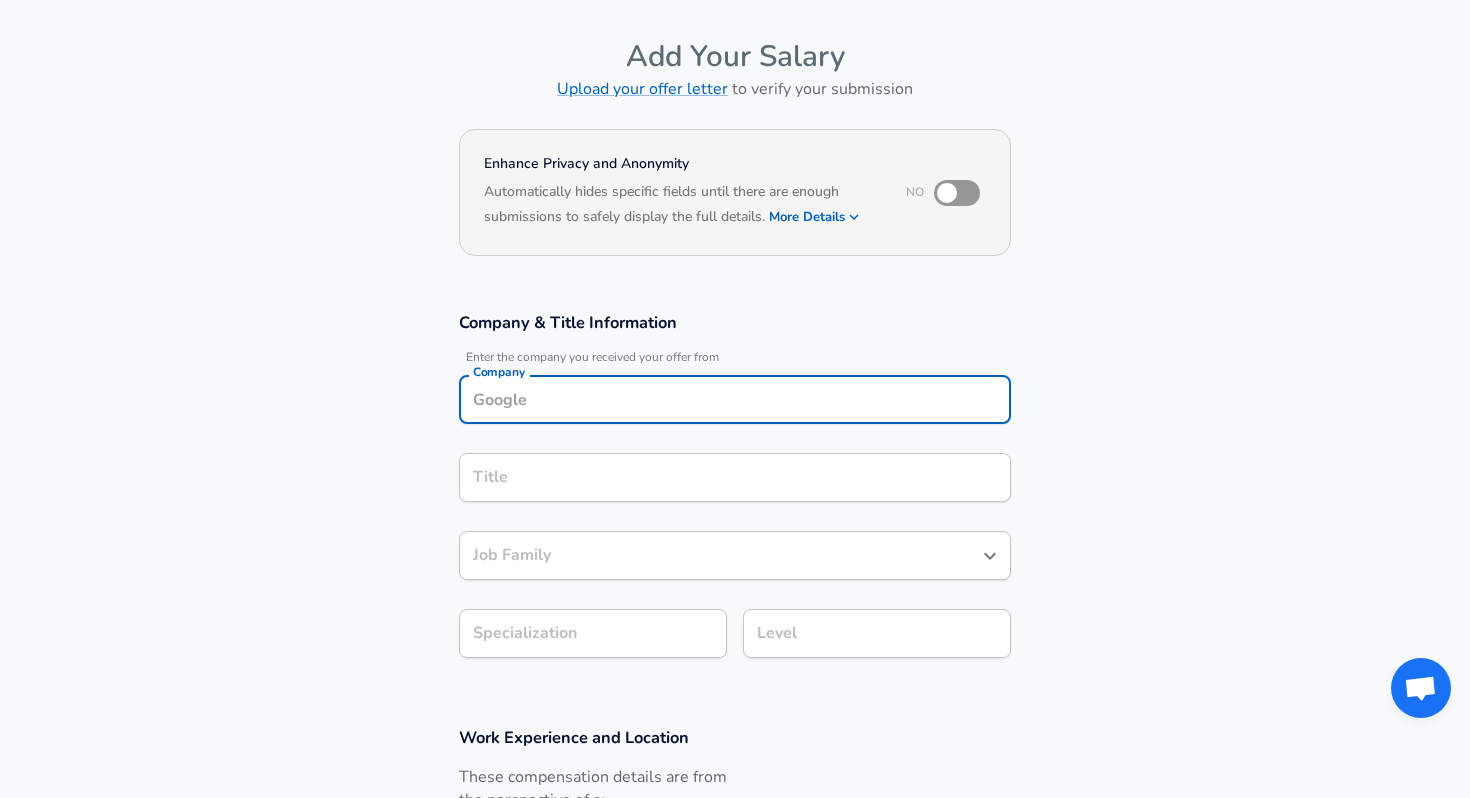 click on "Company" at bounding box center [735, 399] 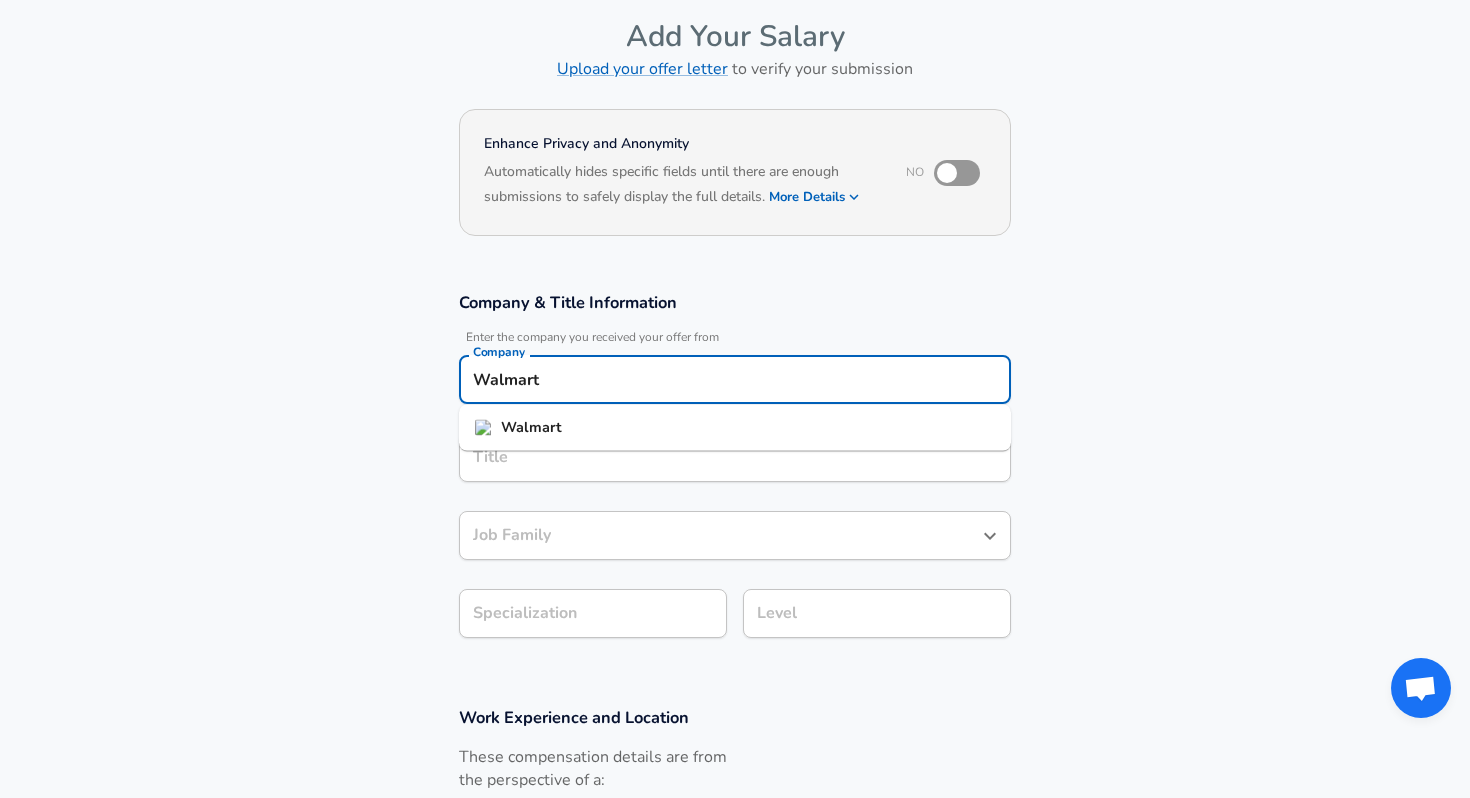 click on "Walmart" at bounding box center [735, 428] 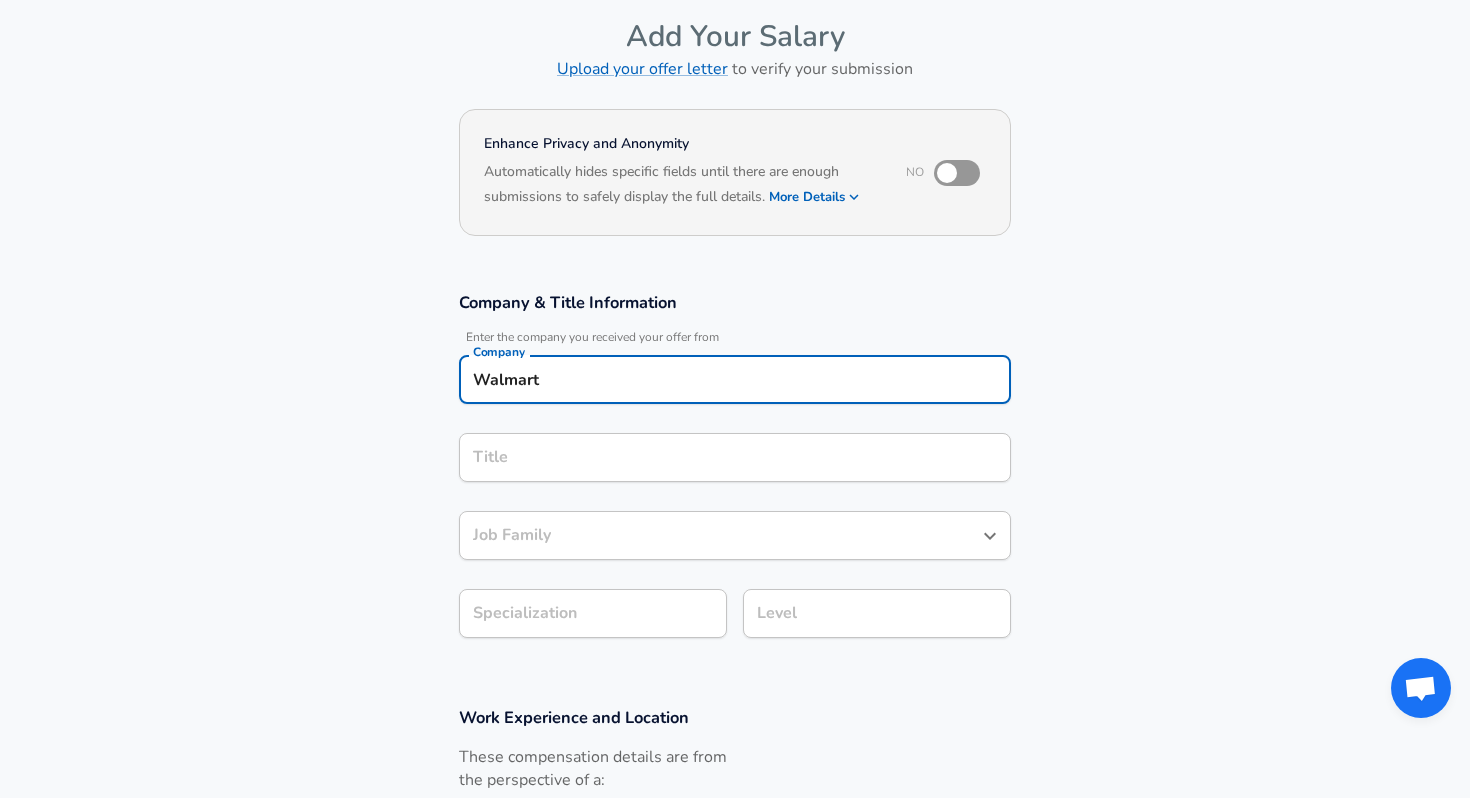 type on "Walmart" 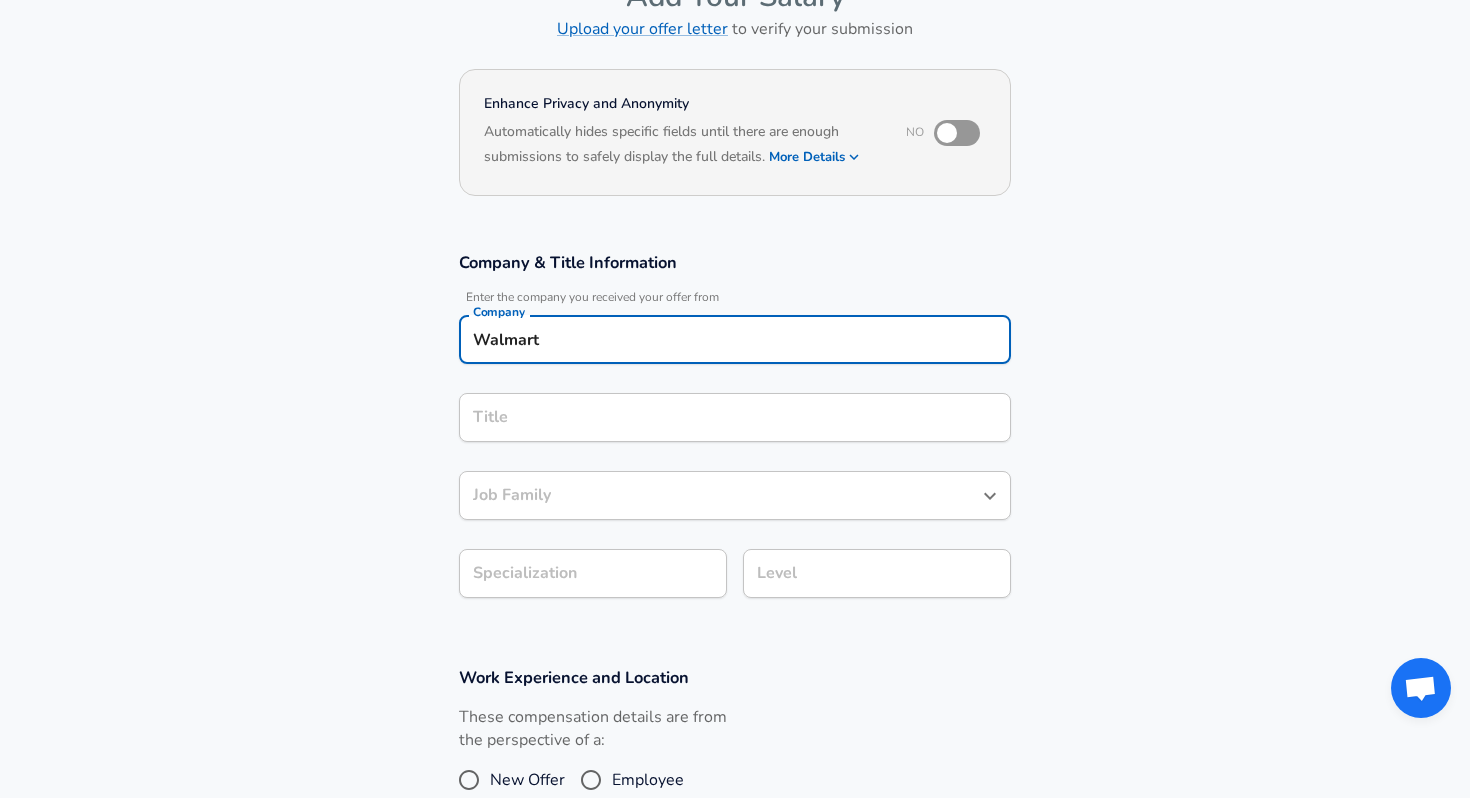 click on "Title" at bounding box center [735, 417] 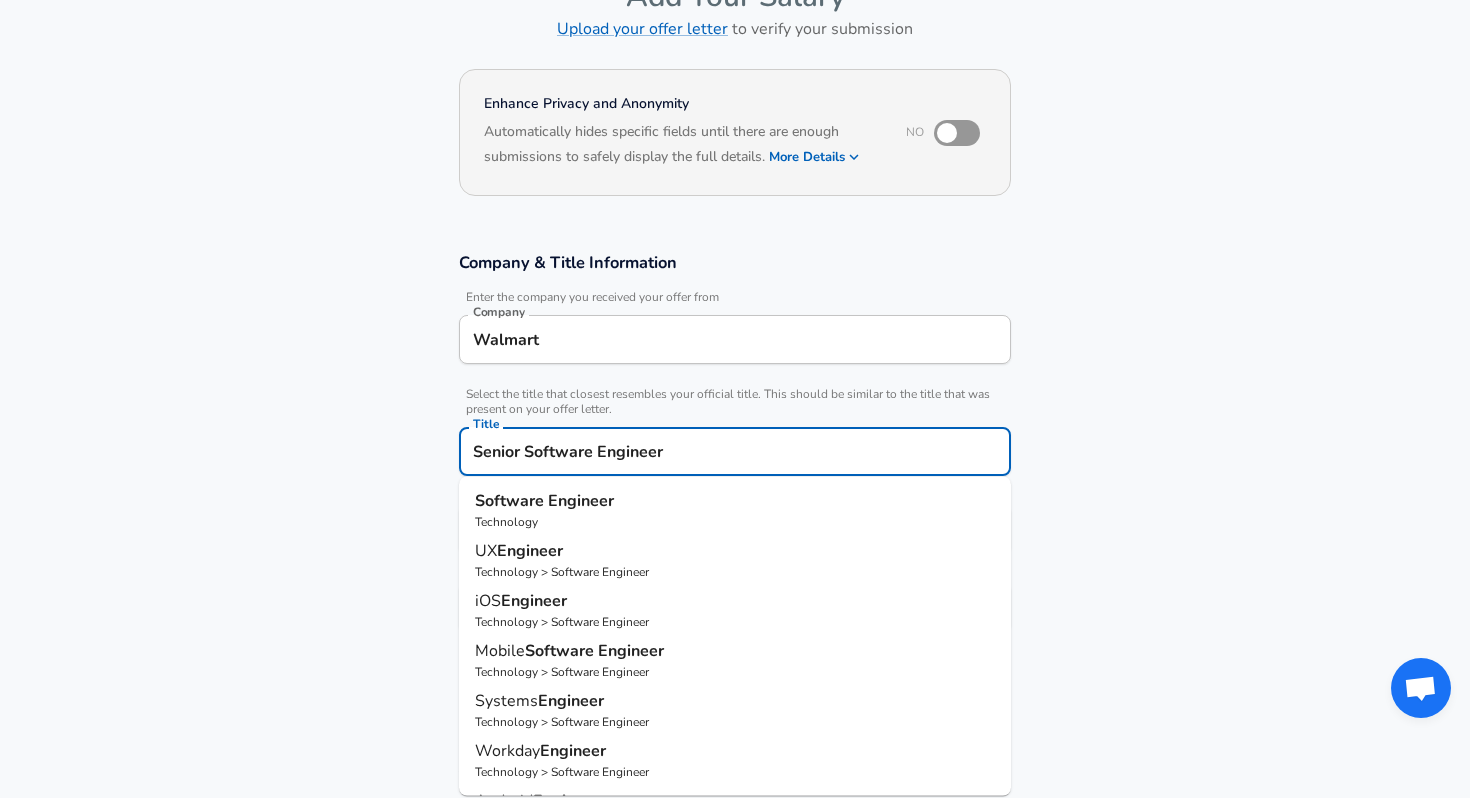 click on "Software" at bounding box center [511, 501] 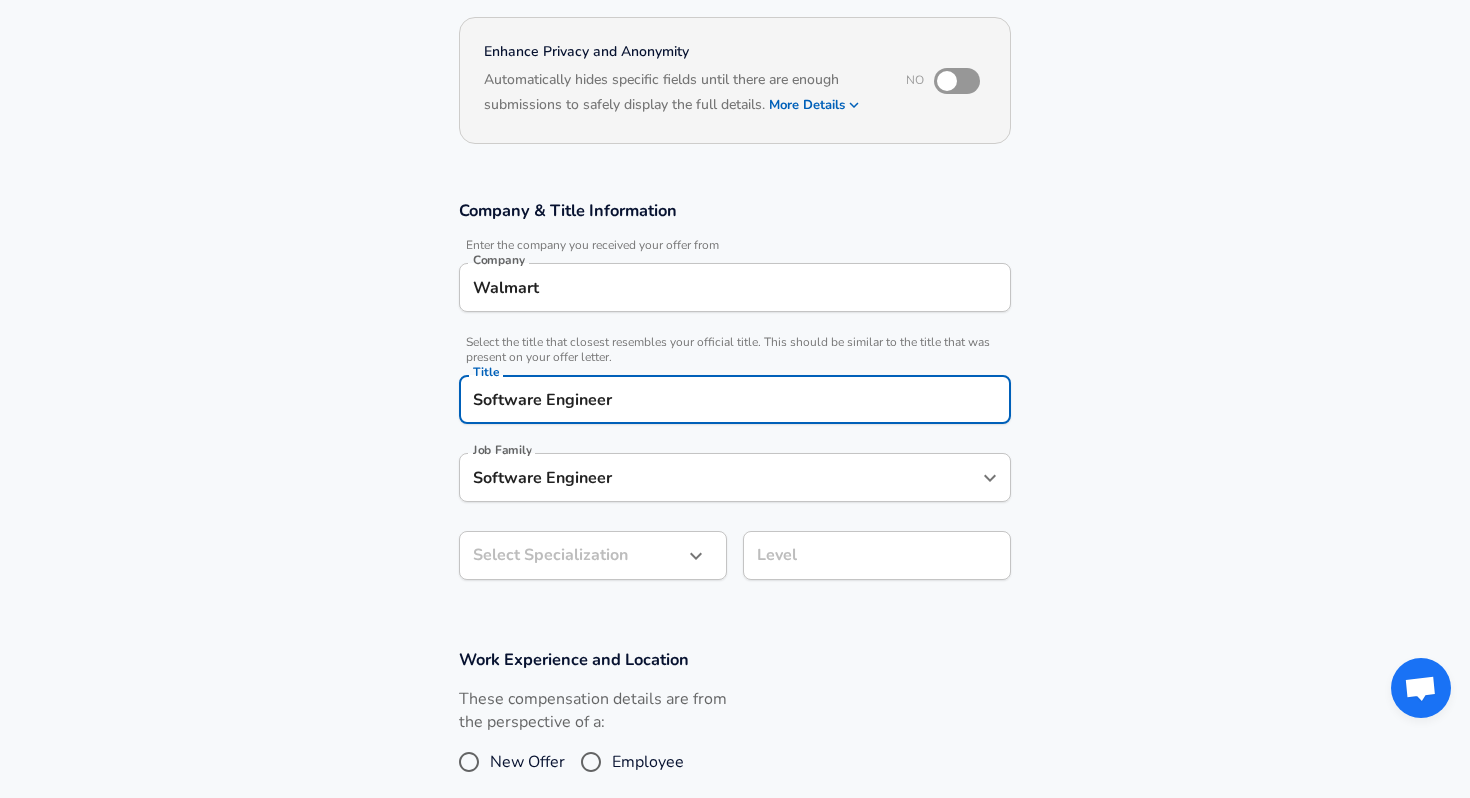 type on "Software Engineer" 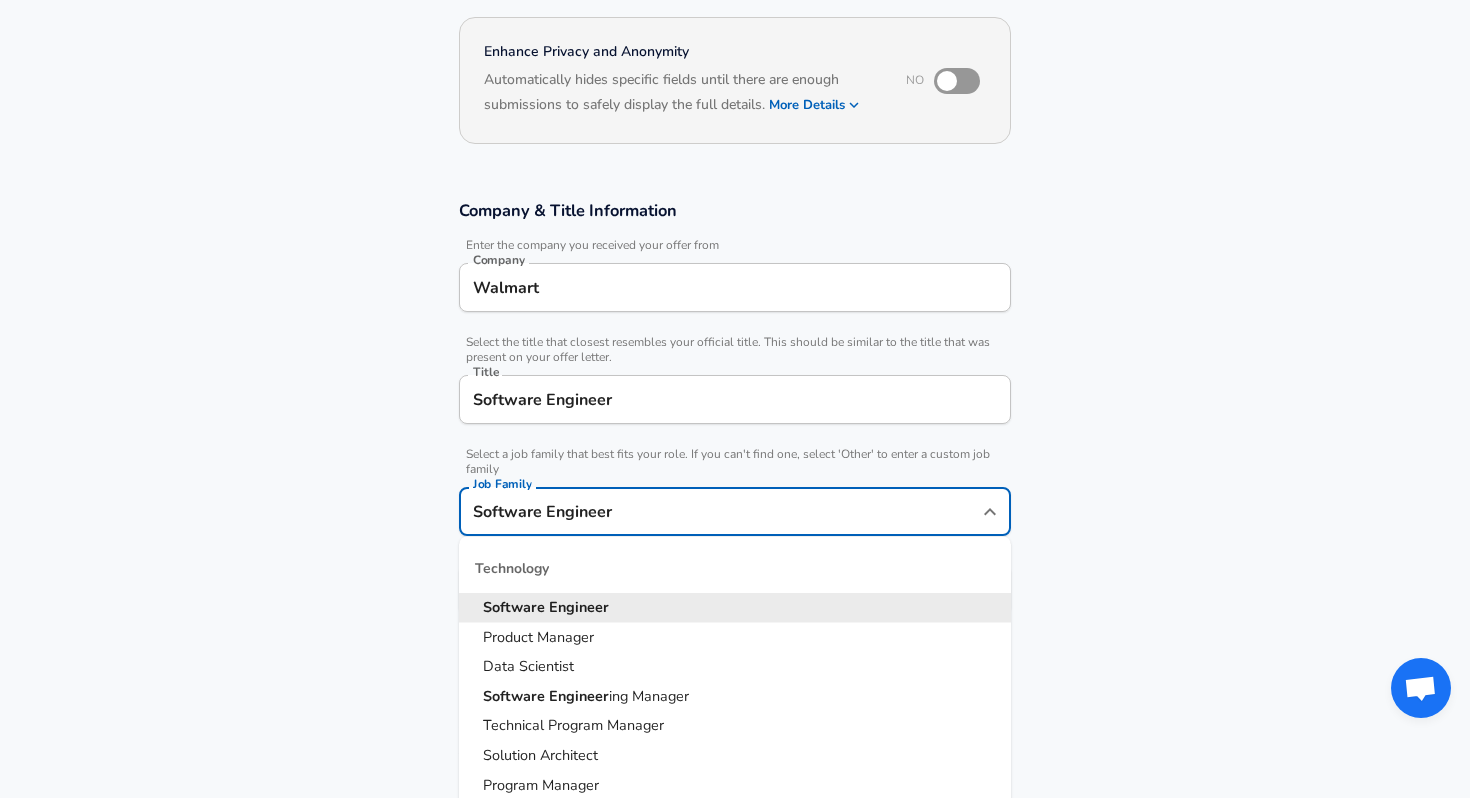 scroll, scrollTop: 220, scrollLeft: 0, axis: vertical 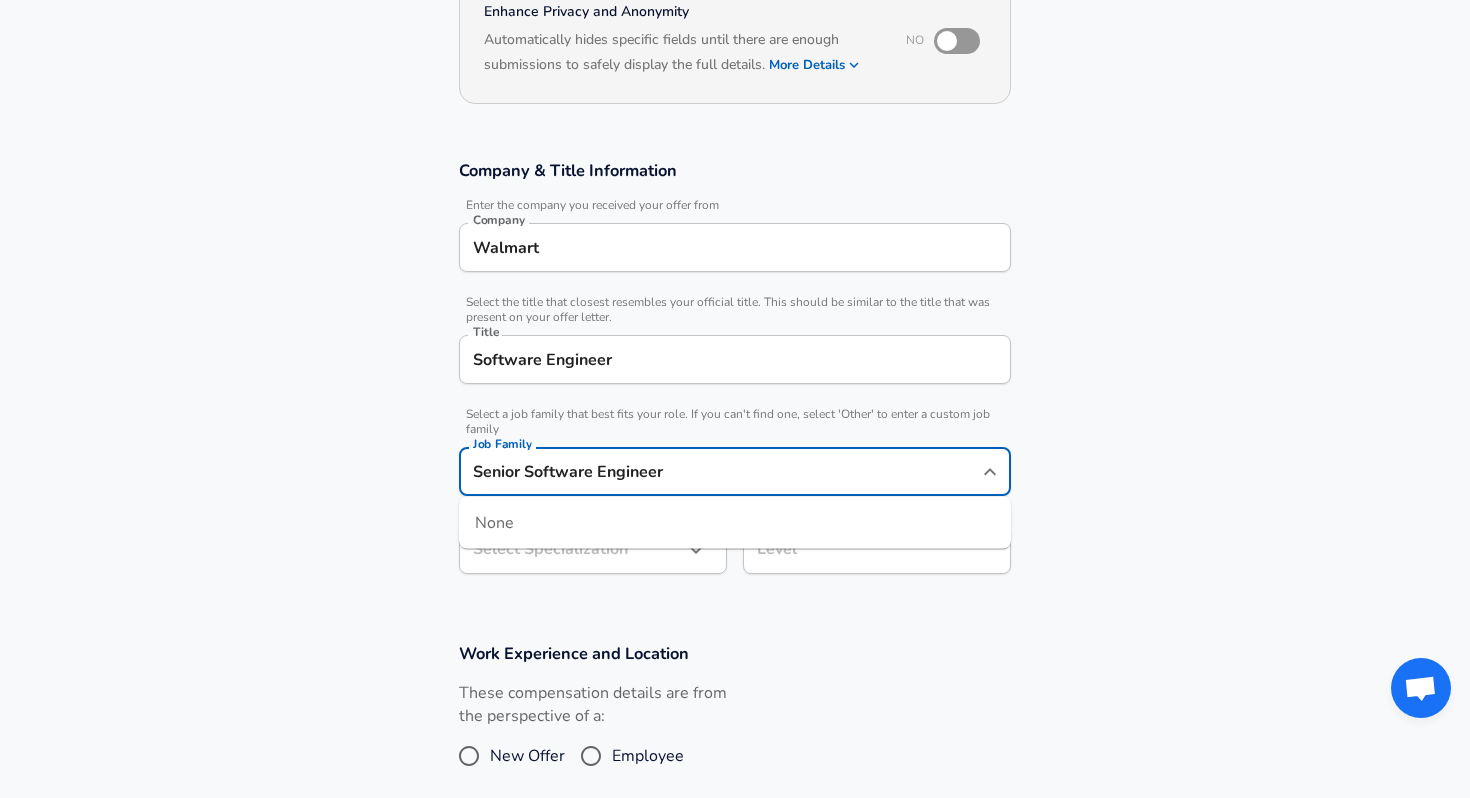 type on "Software Engineer" 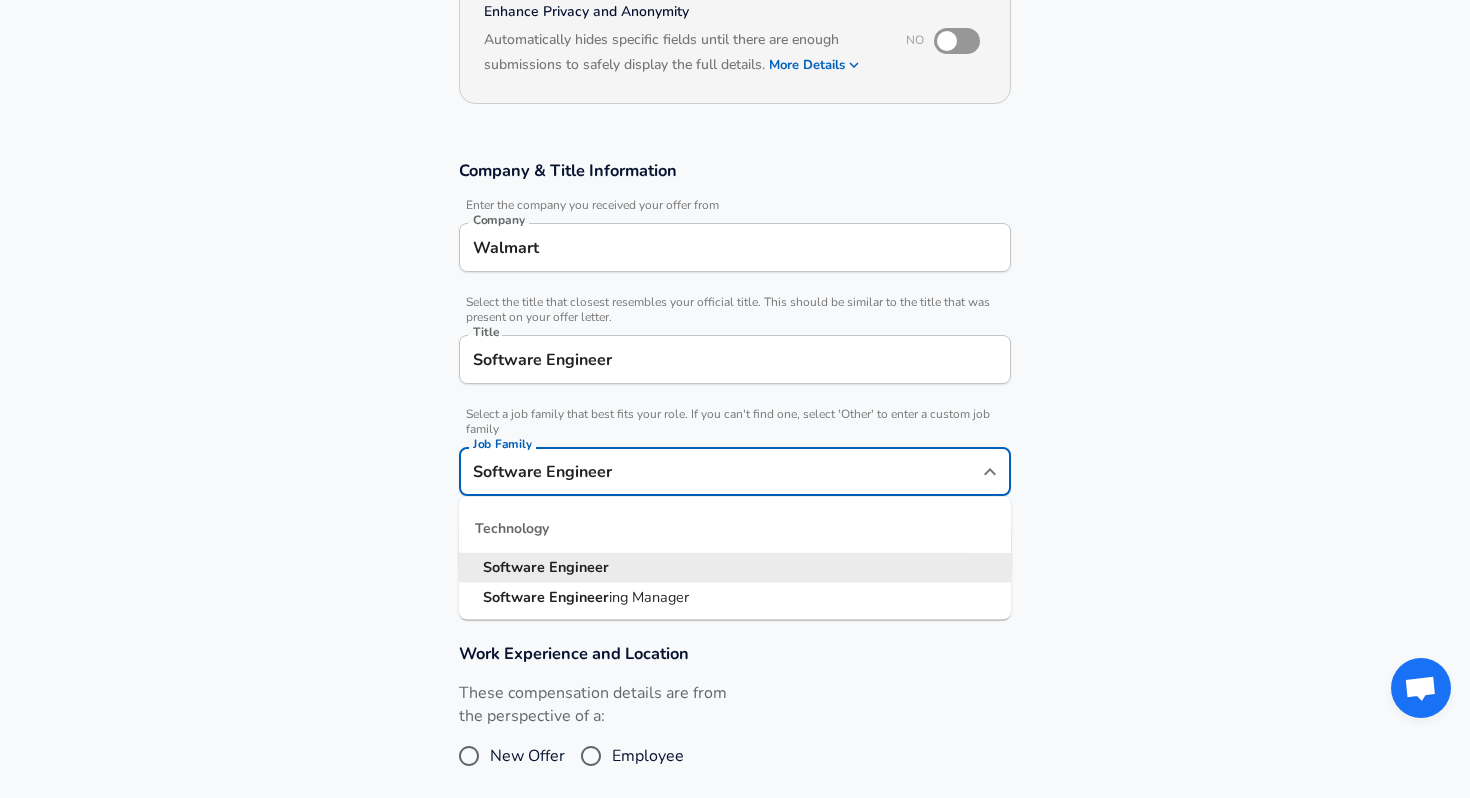click on "Engineer" at bounding box center [579, 567] 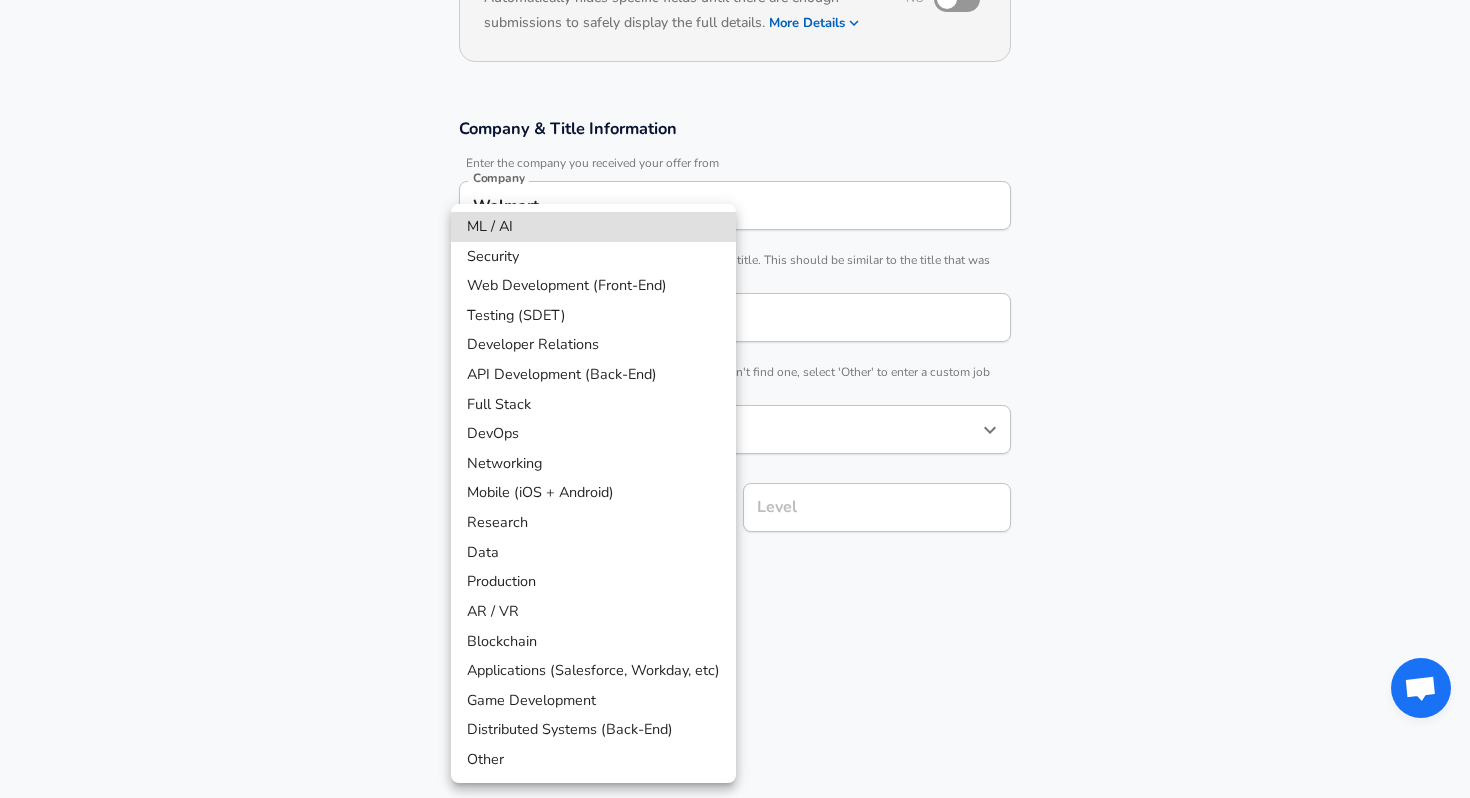 click on "Restart Add Your Salary Upload your offer letter   to verify your submission Enhance Privacy and Anonymity No Automatically hides specific fields until there are enough submissions to safely display the full details.   More Details Based on your submission and the data points that we have already collected, we will automatically hide and anonymize specific fields if there aren't enough data points to remain sufficiently anonymous. Company & Title Information   Enter the company you received your offer from Company Walmart Company   Select the title that closest resembles your official title. This should be similar to the title that was present on your offer letter. Title Software Engineer Title   Select a job family that best fits your role. If you can't find one, select 'Other' to enter a custom job family Job Family Software Engineer Job Family   Select a Specialization that best fits your role. If you can't find one, select 'Other' to enter a custom specialization Select Specialization ​ Level Level" at bounding box center [735, 137] 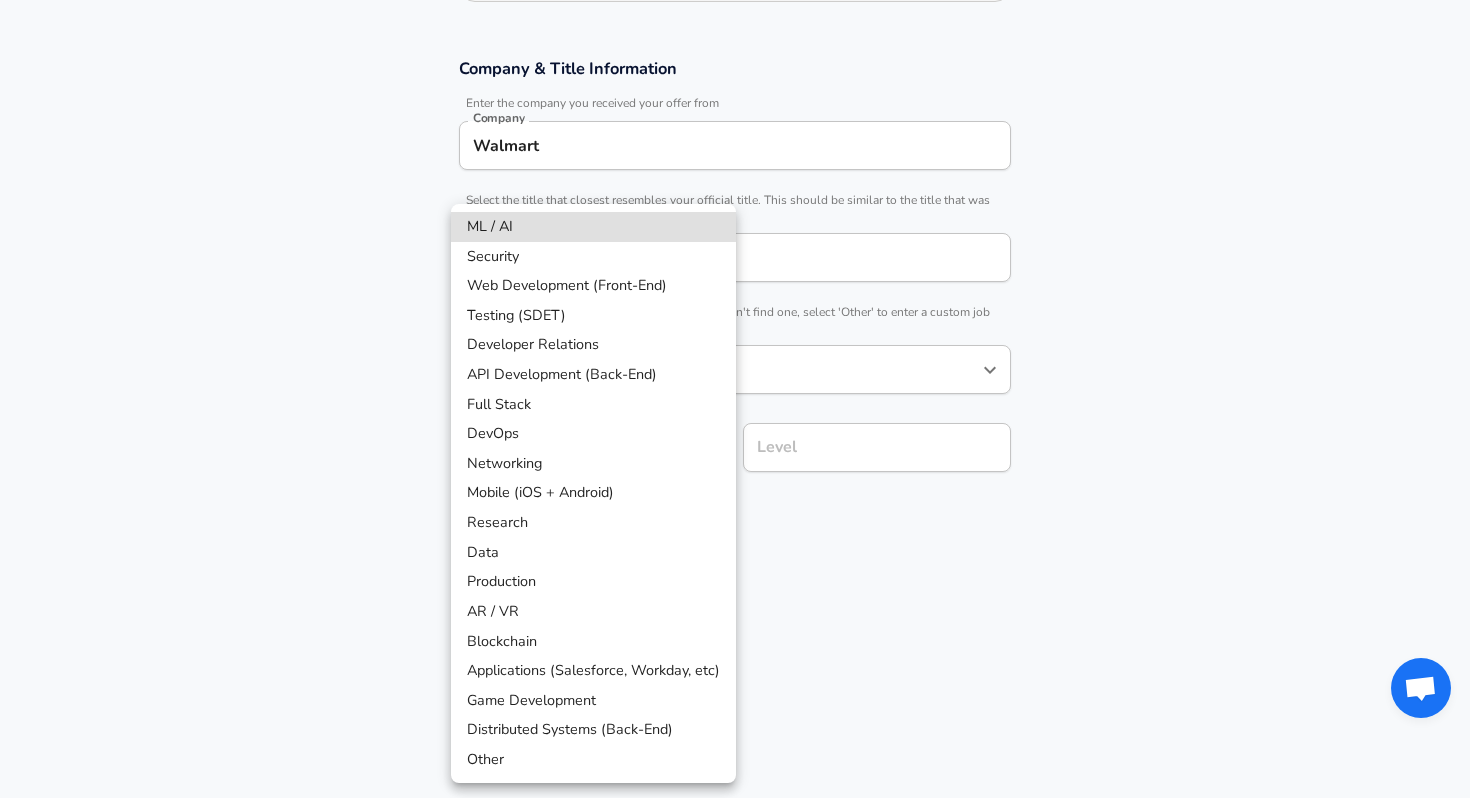 click on "API Development (Back-End)" at bounding box center (593, 375) 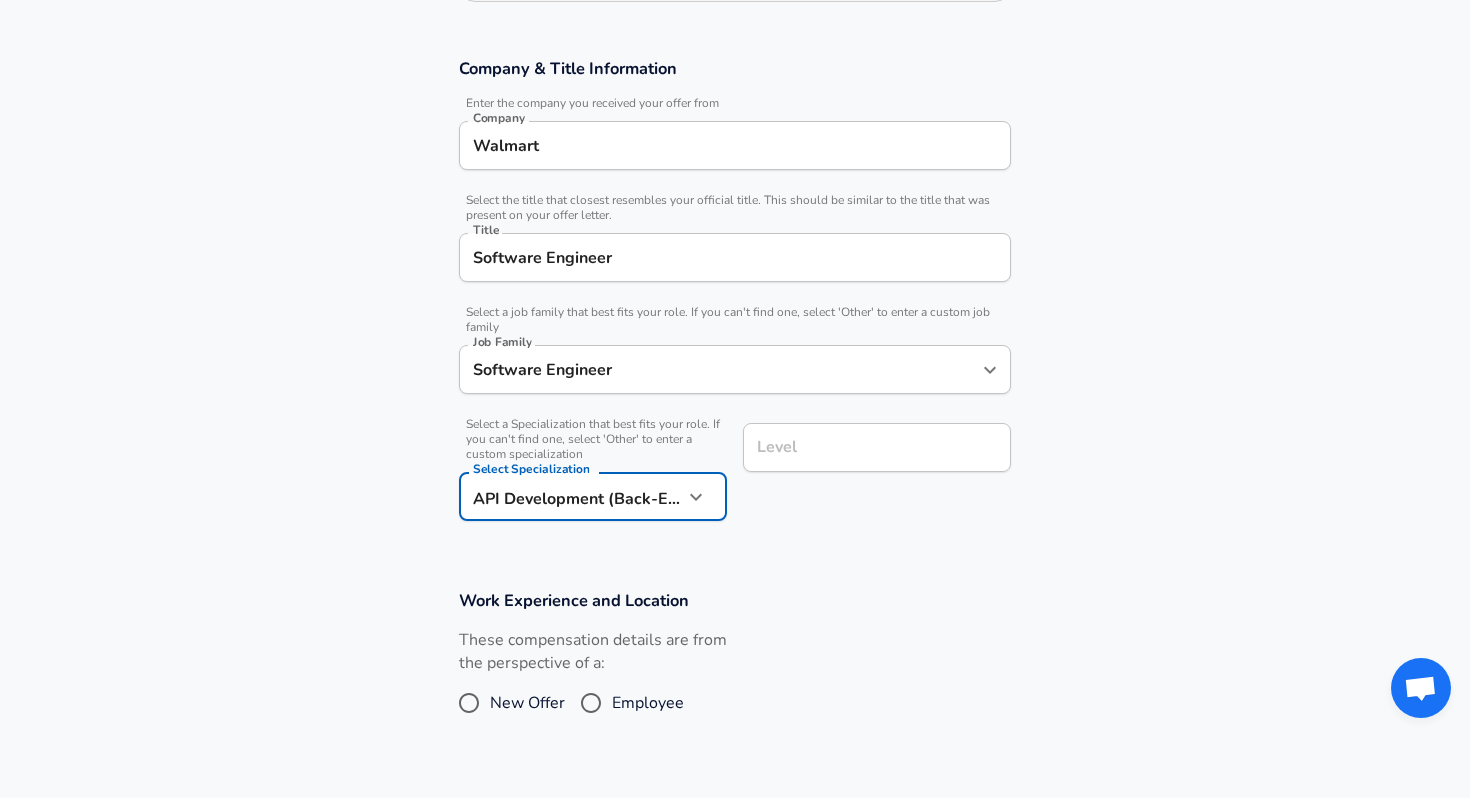 click on "Level" at bounding box center [877, 447] 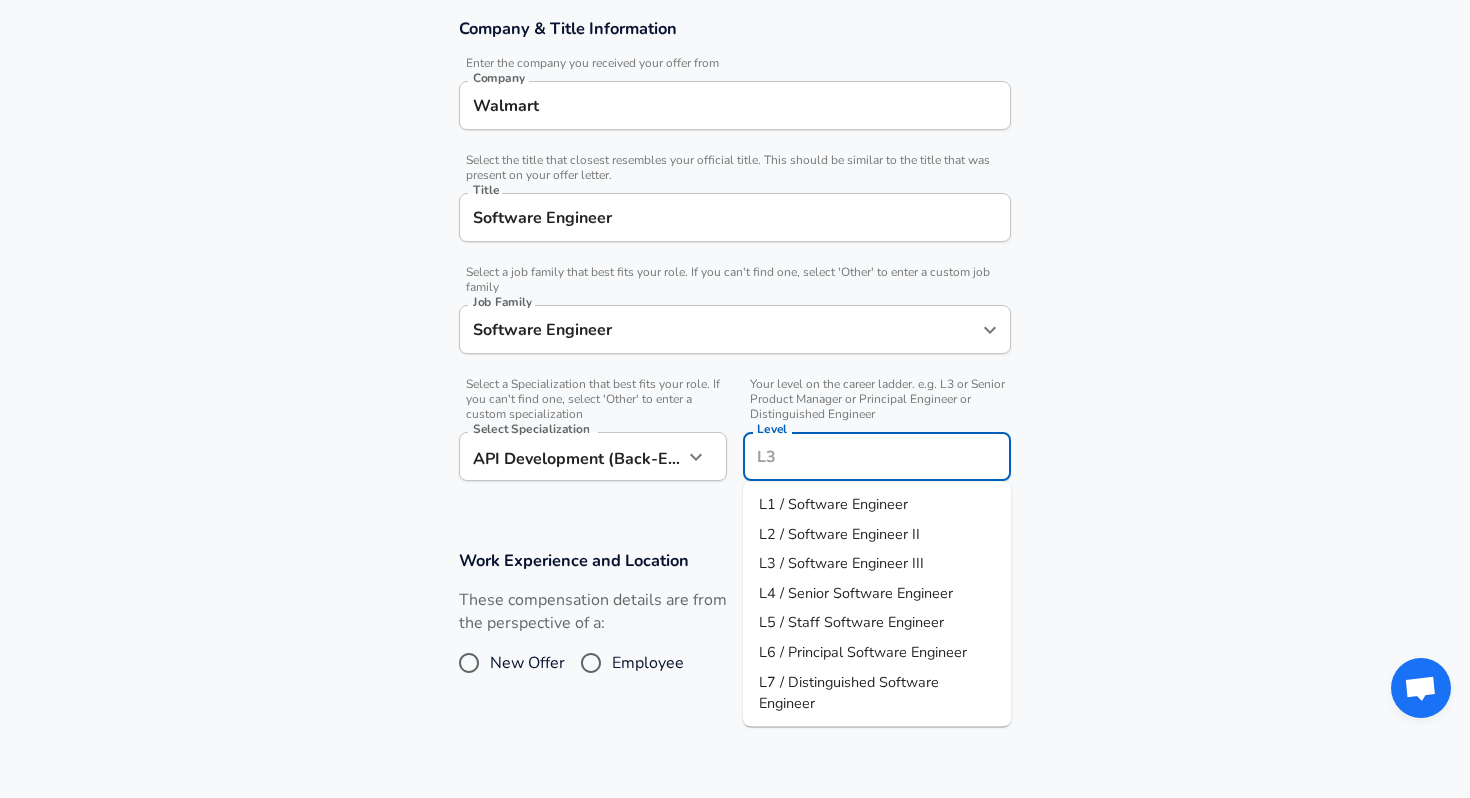 click on "L4 / Senior Software Engineer" at bounding box center [856, 592] 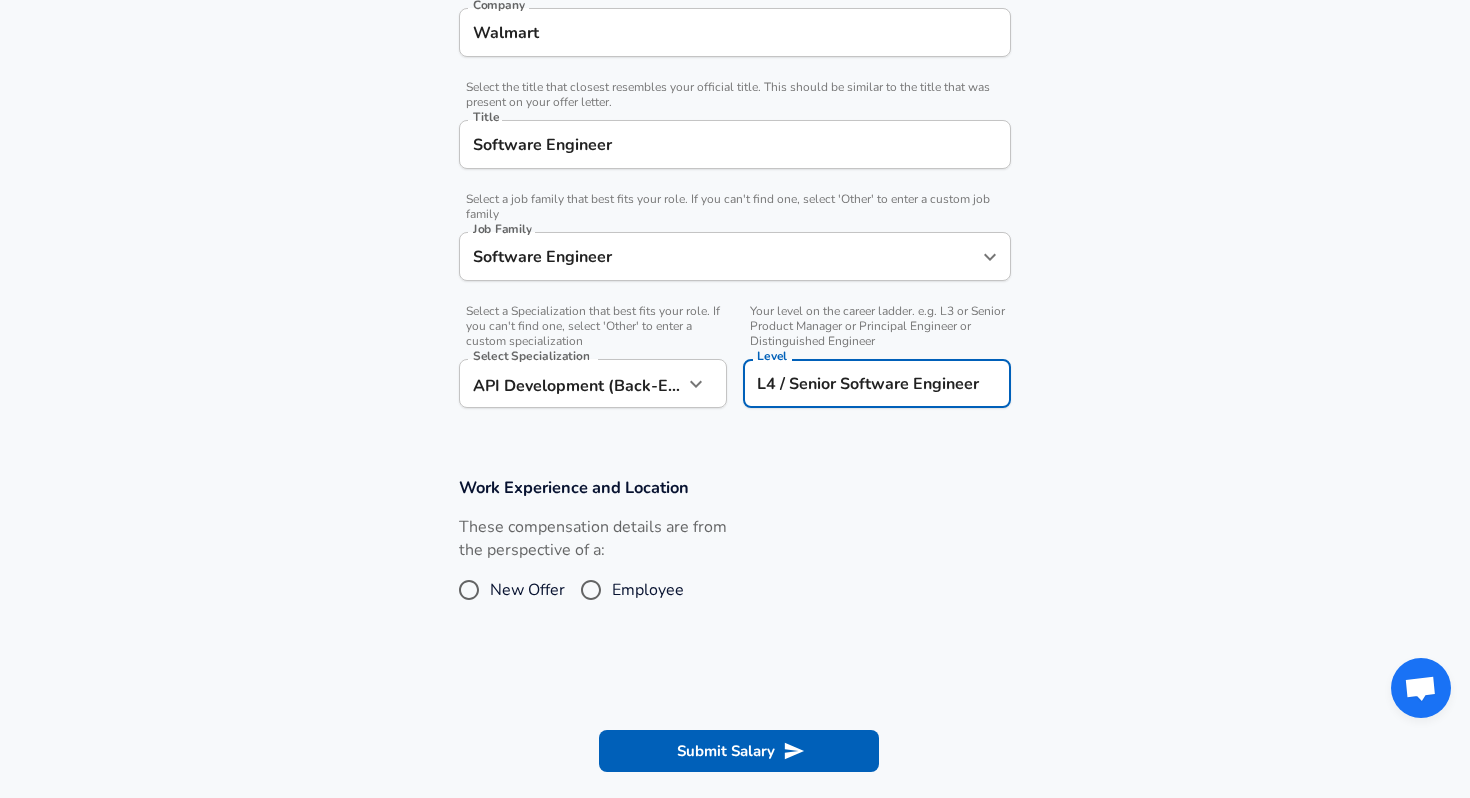 scroll, scrollTop: 442, scrollLeft: 0, axis: vertical 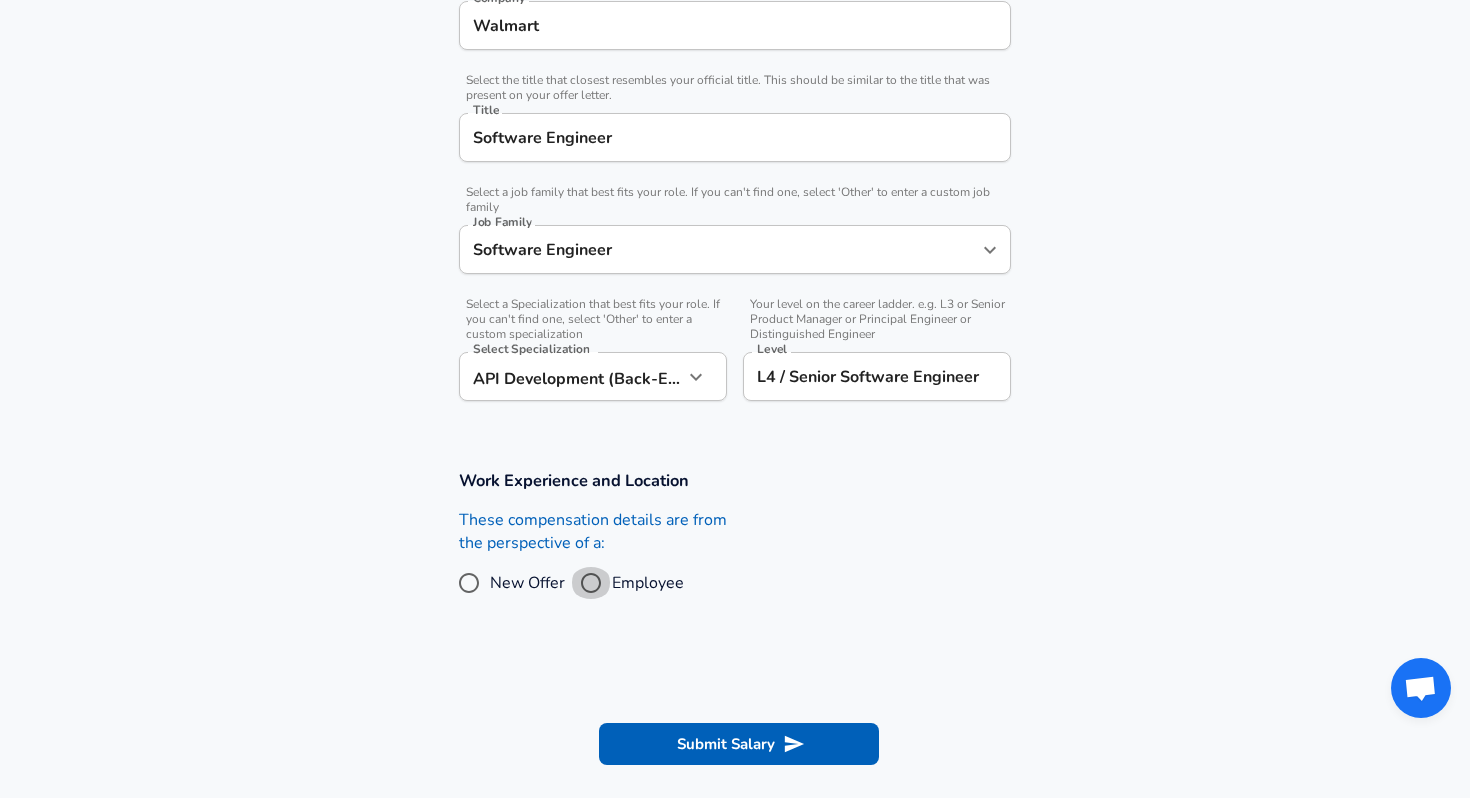 click on "Employee" at bounding box center [591, 583] 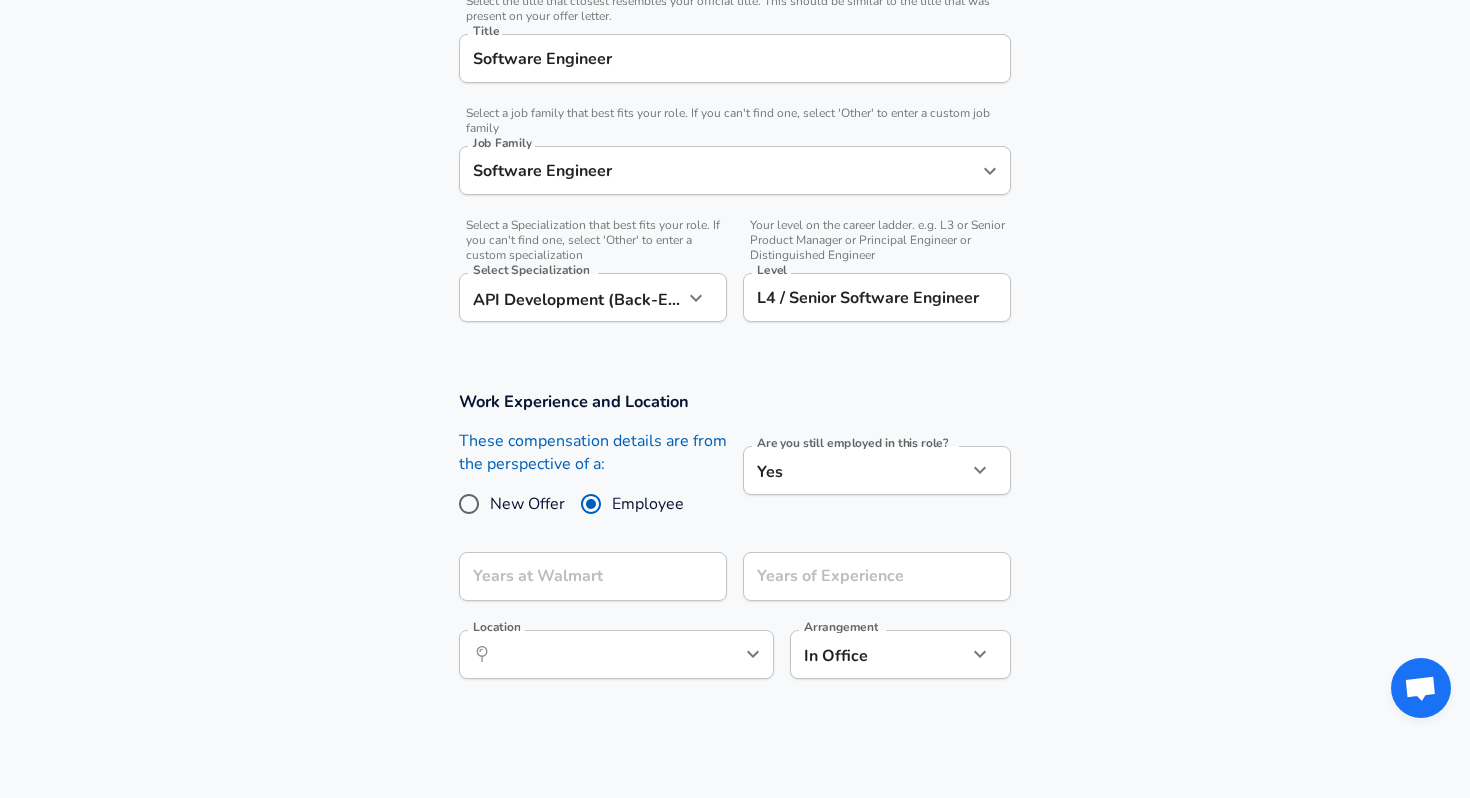 scroll, scrollTop: 538, scrollLeft: 0, axis: vertical 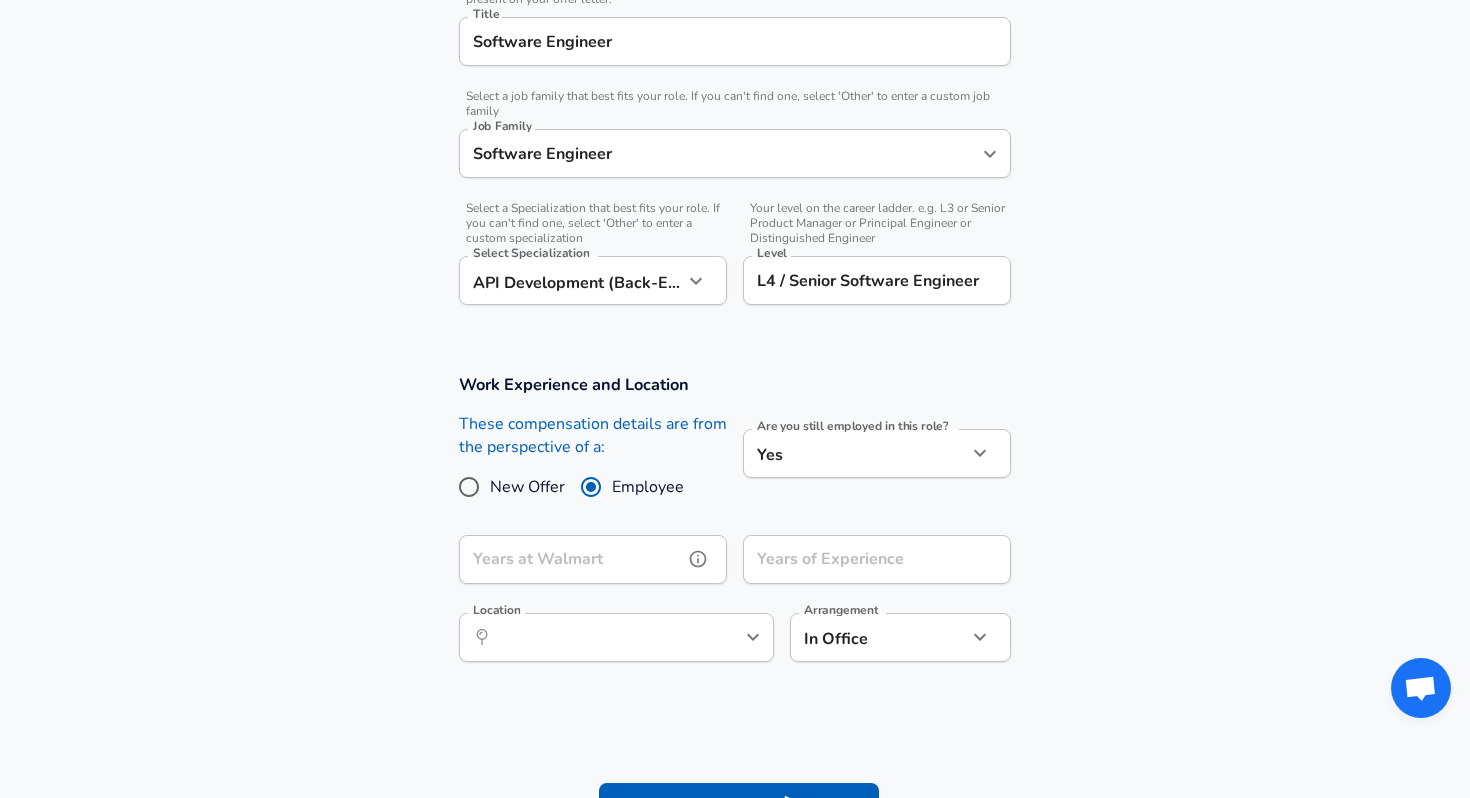 click on "Years at Walmart" at bounding box center [571, 559] 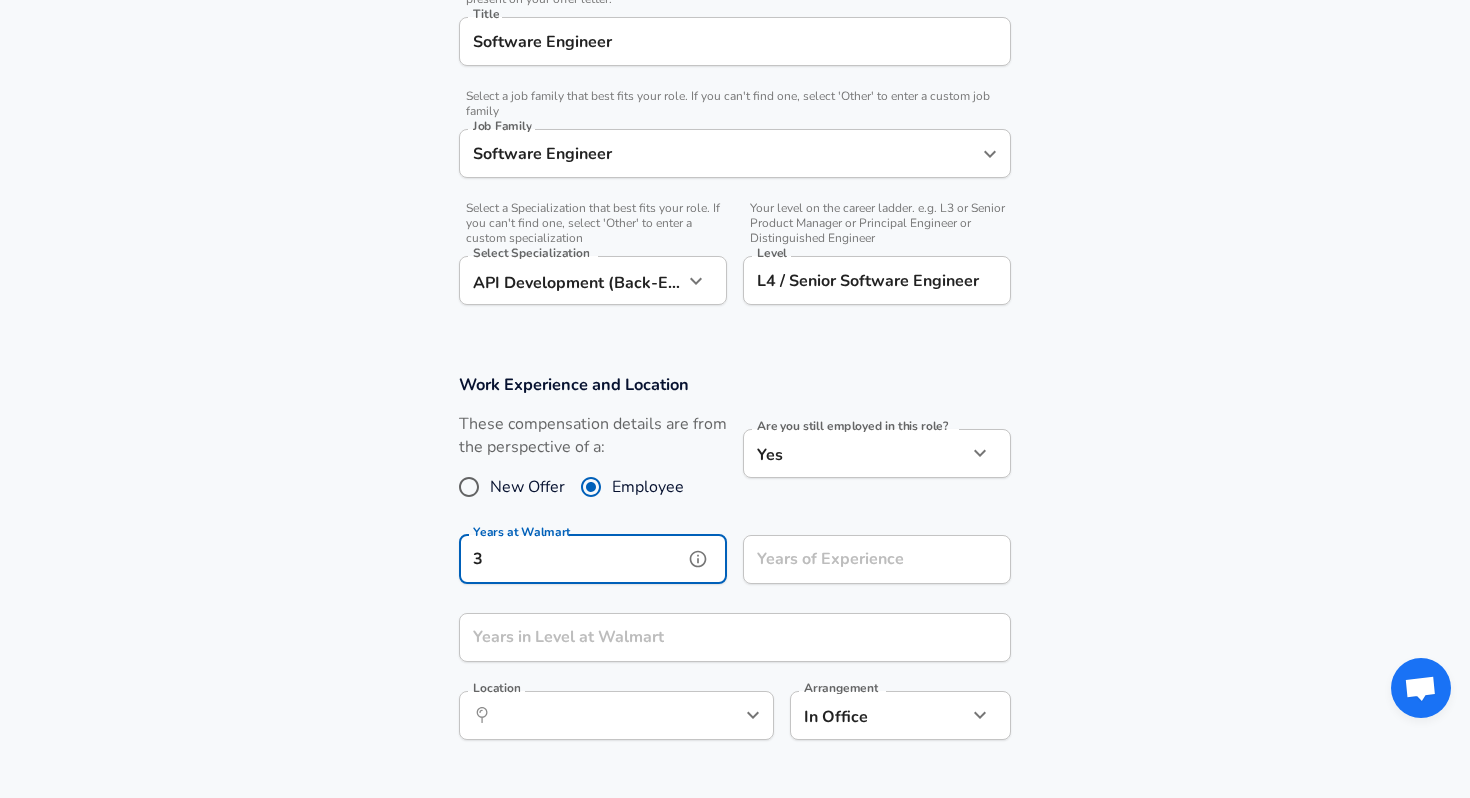 click 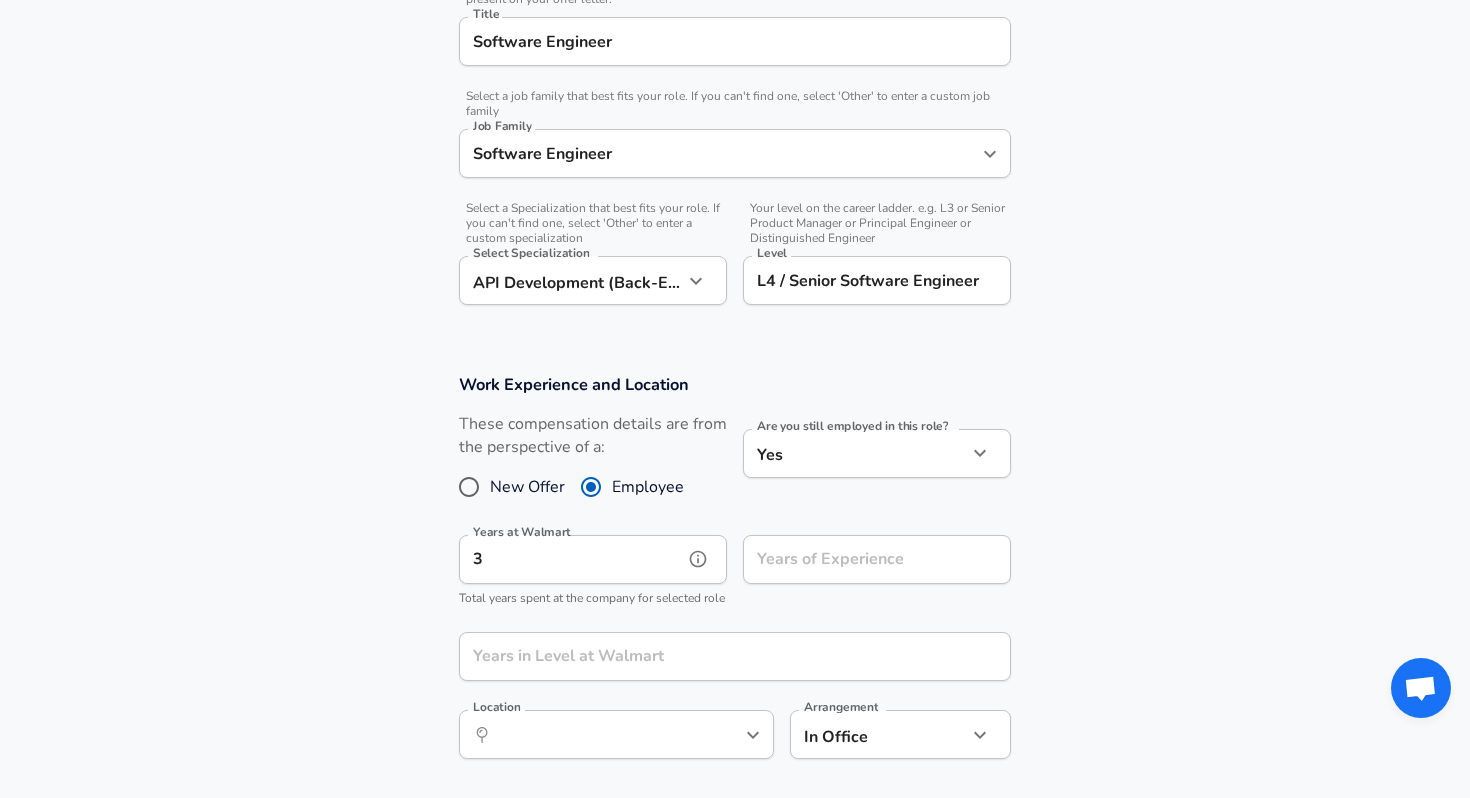 click on "3" at bounding box center (571, 559) 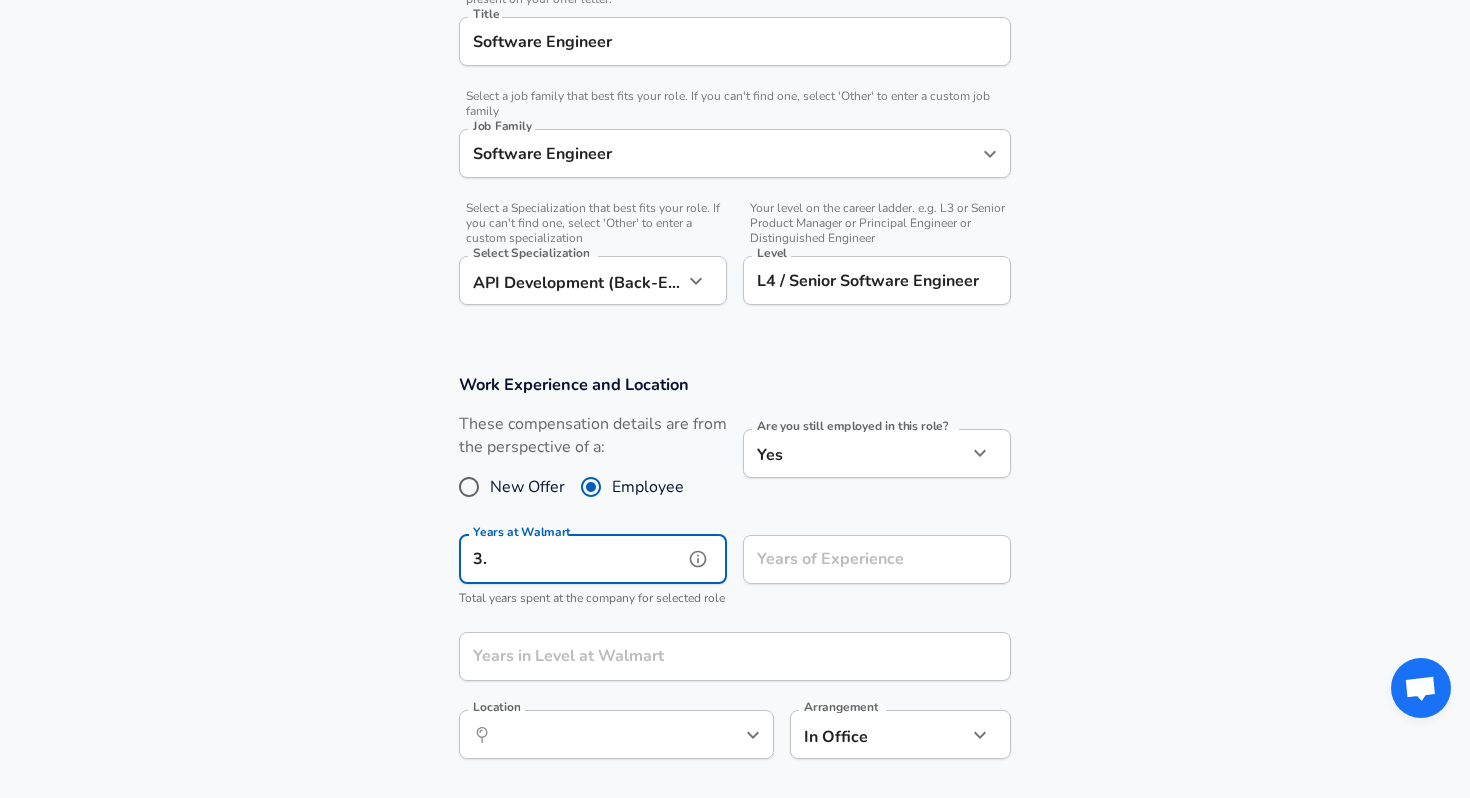 type on "3" 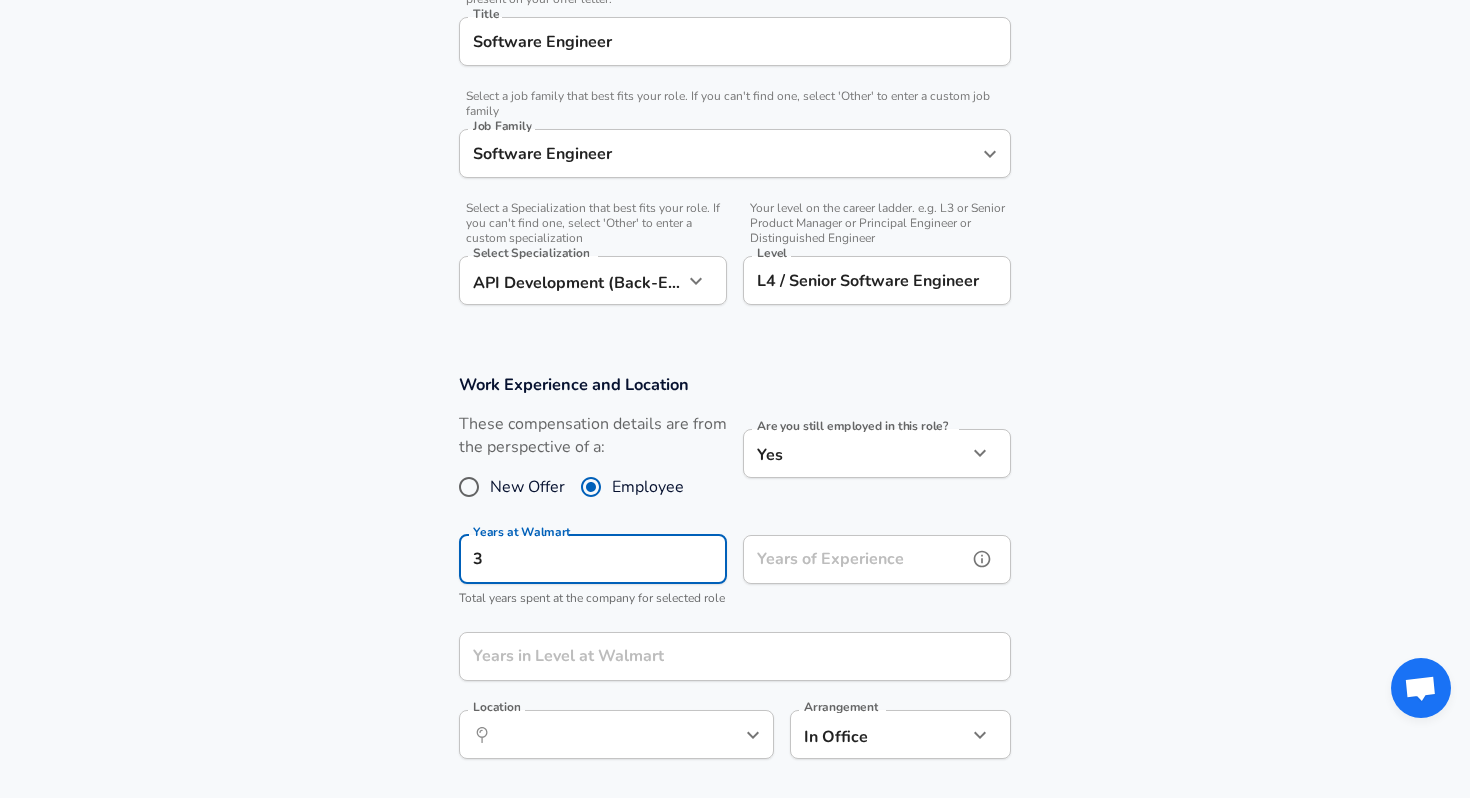 click on "Years of Experience Years of Experience" at bounding box center [877, 562] 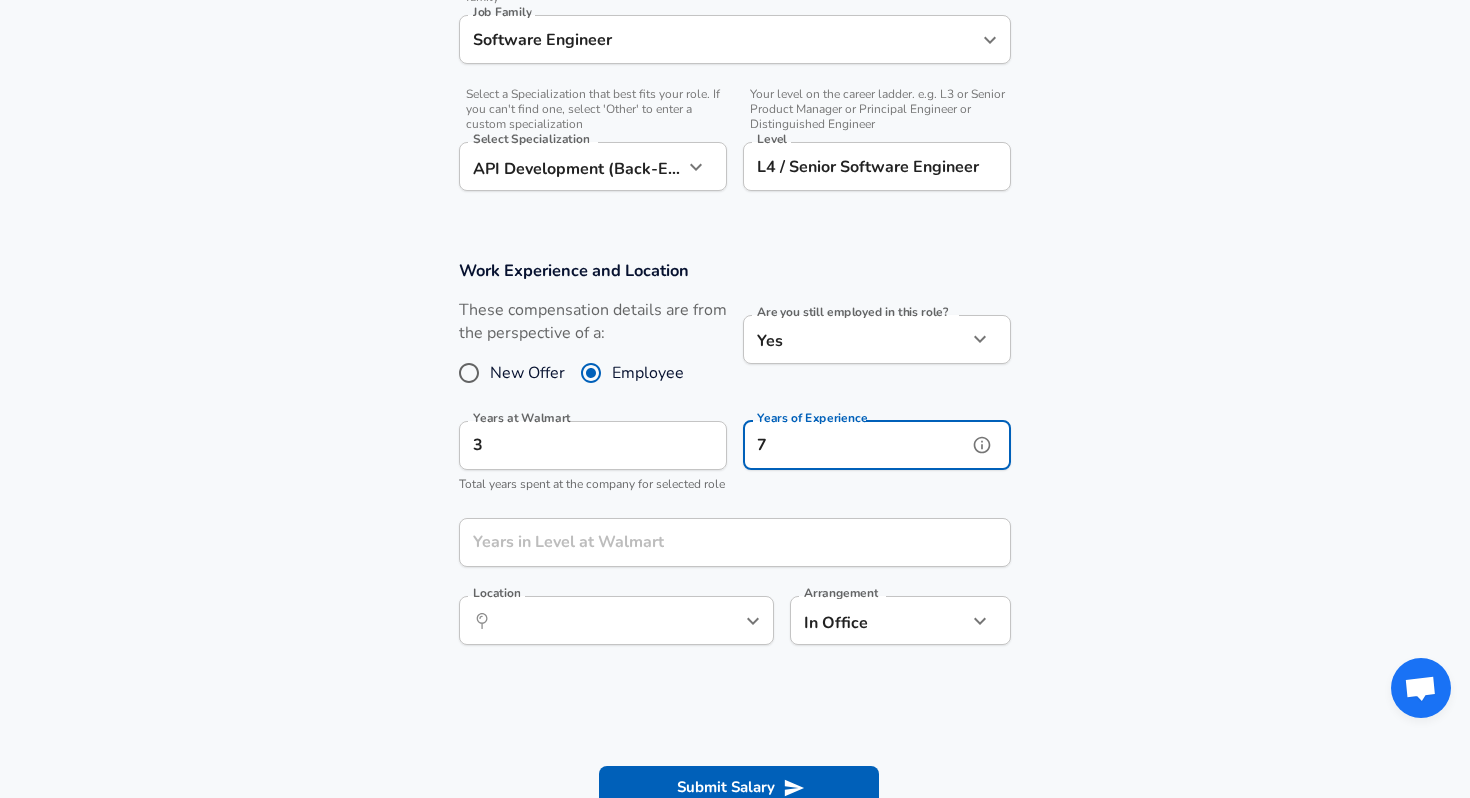 scroll, scrollTop: 654, scrollLeft: 0, axis: vertical 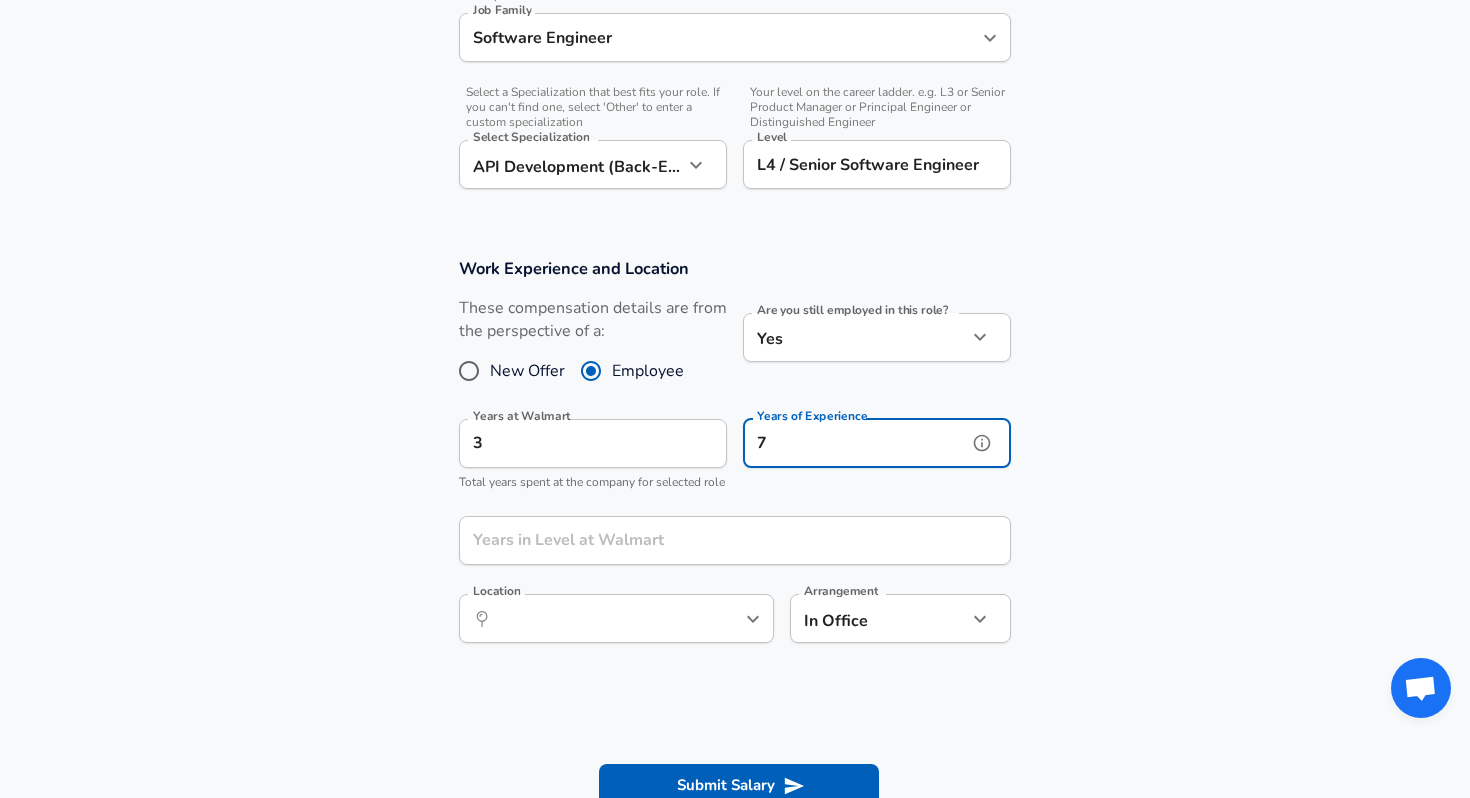 type on "7" 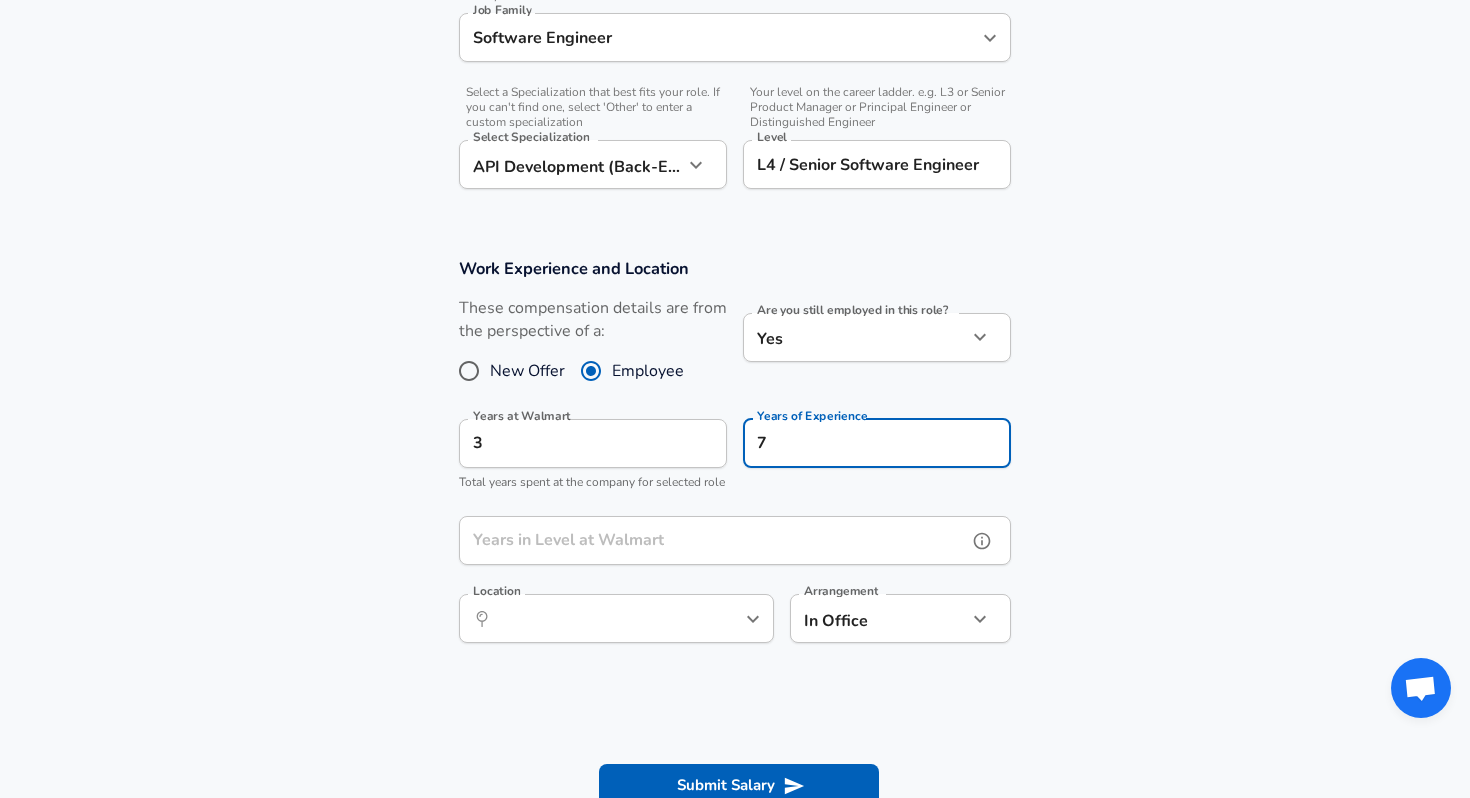 click on "Years in Level at Walmart Years in Level at Walmart" at bounding box center [735, 543] 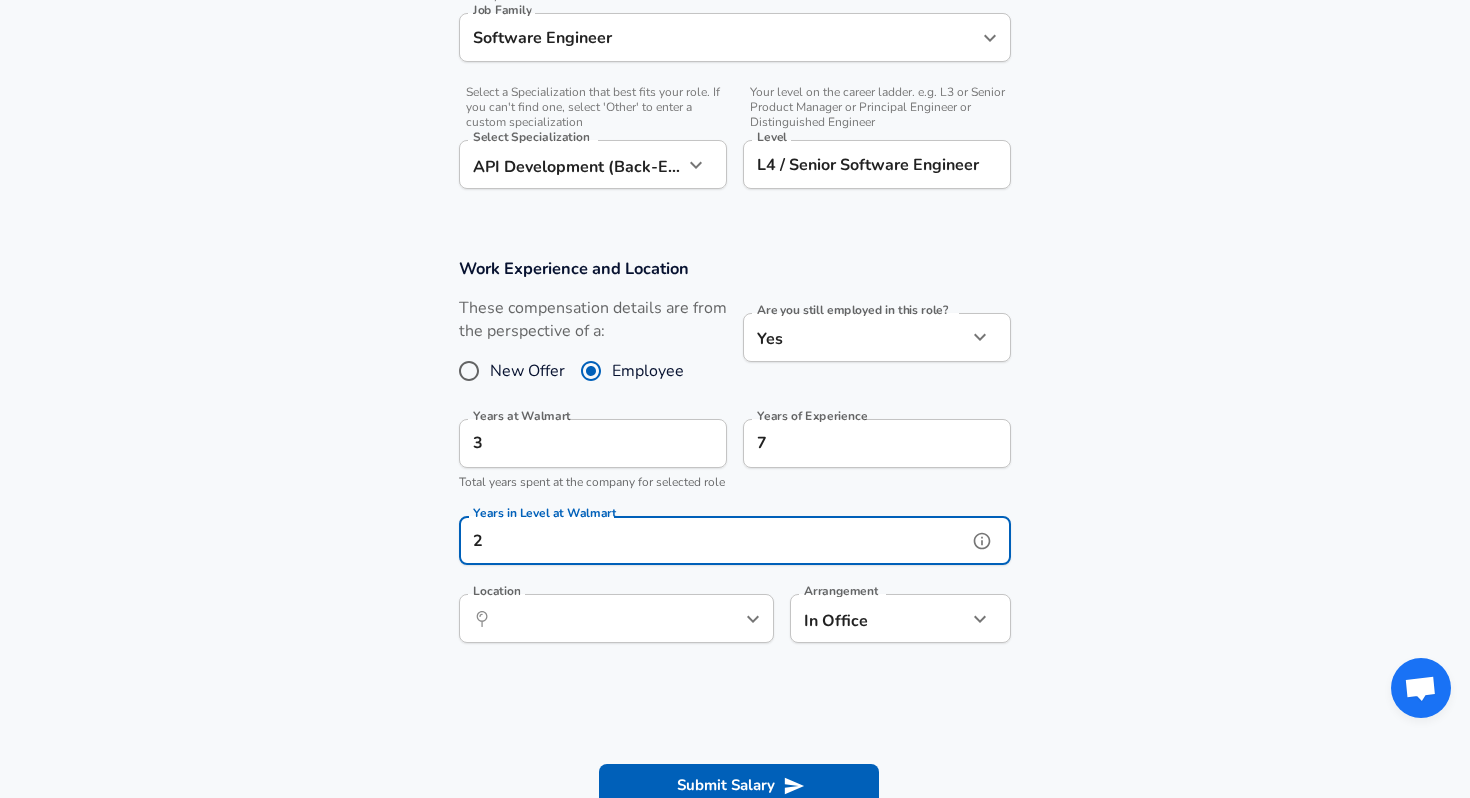 type on "2" 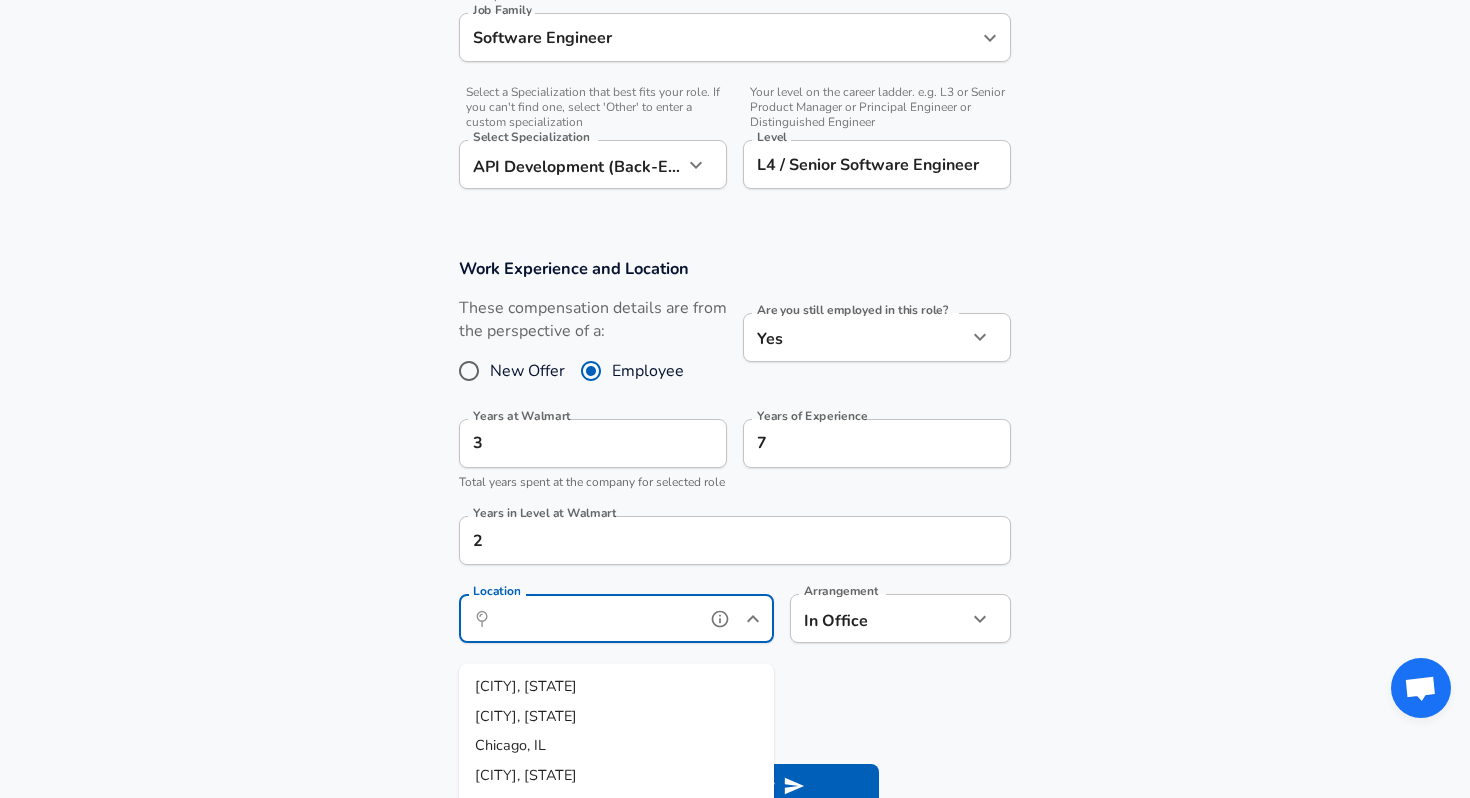 click on "Location" at bounding box center [594, 618] 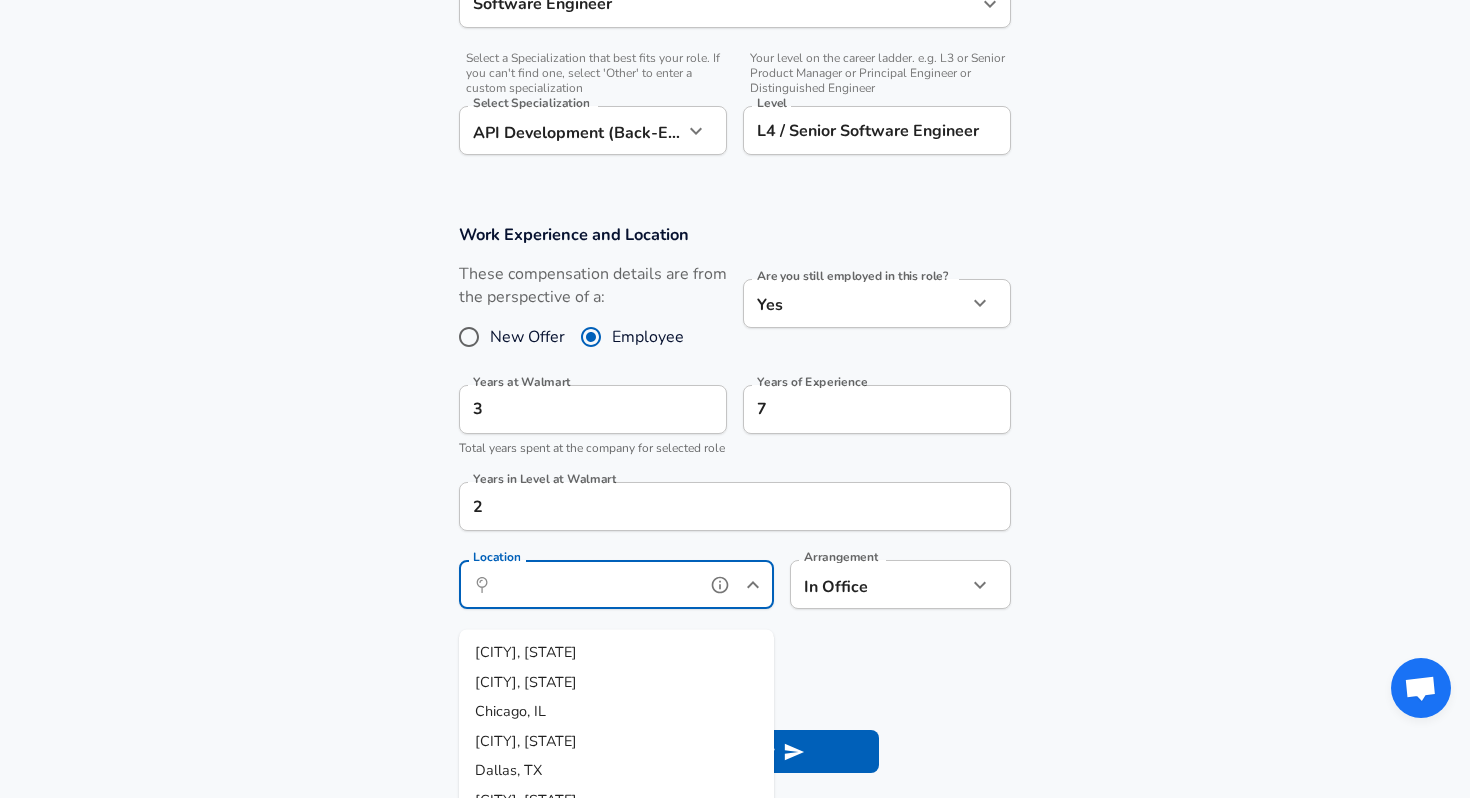 scroll, scrollTop: 714, scrollLeft: 0, axis: vertical 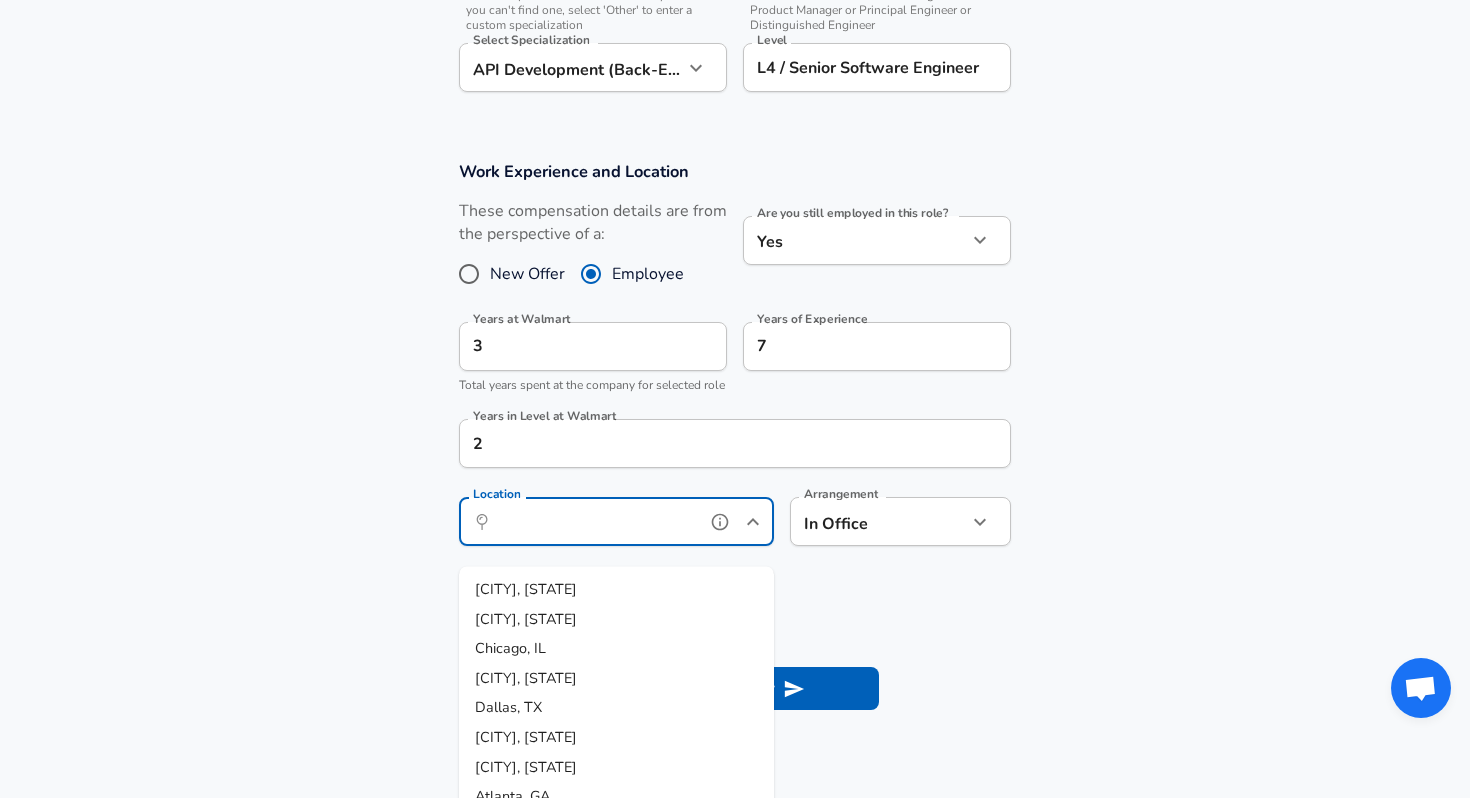 click 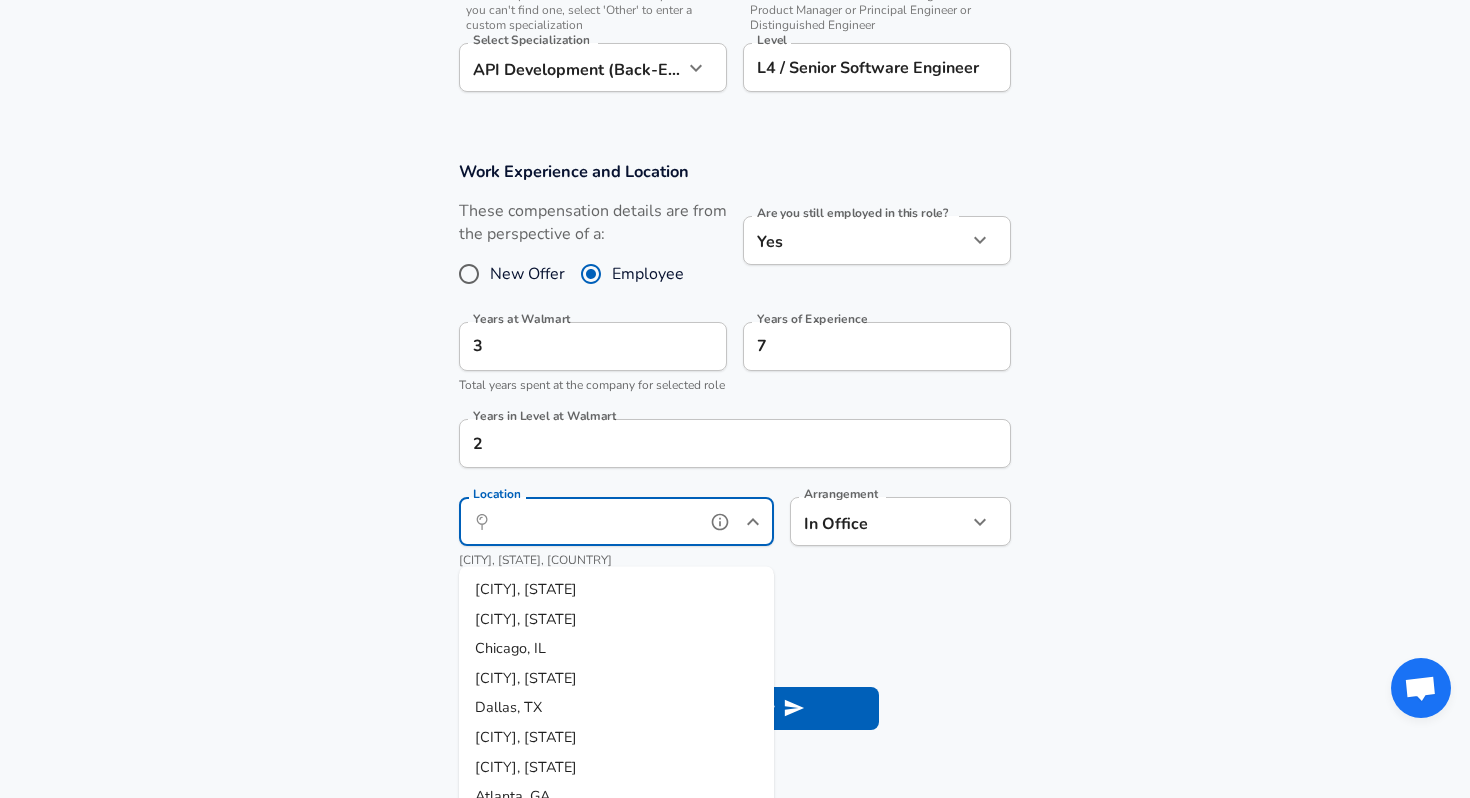 click on "Location" at bounding box center (594, 521) 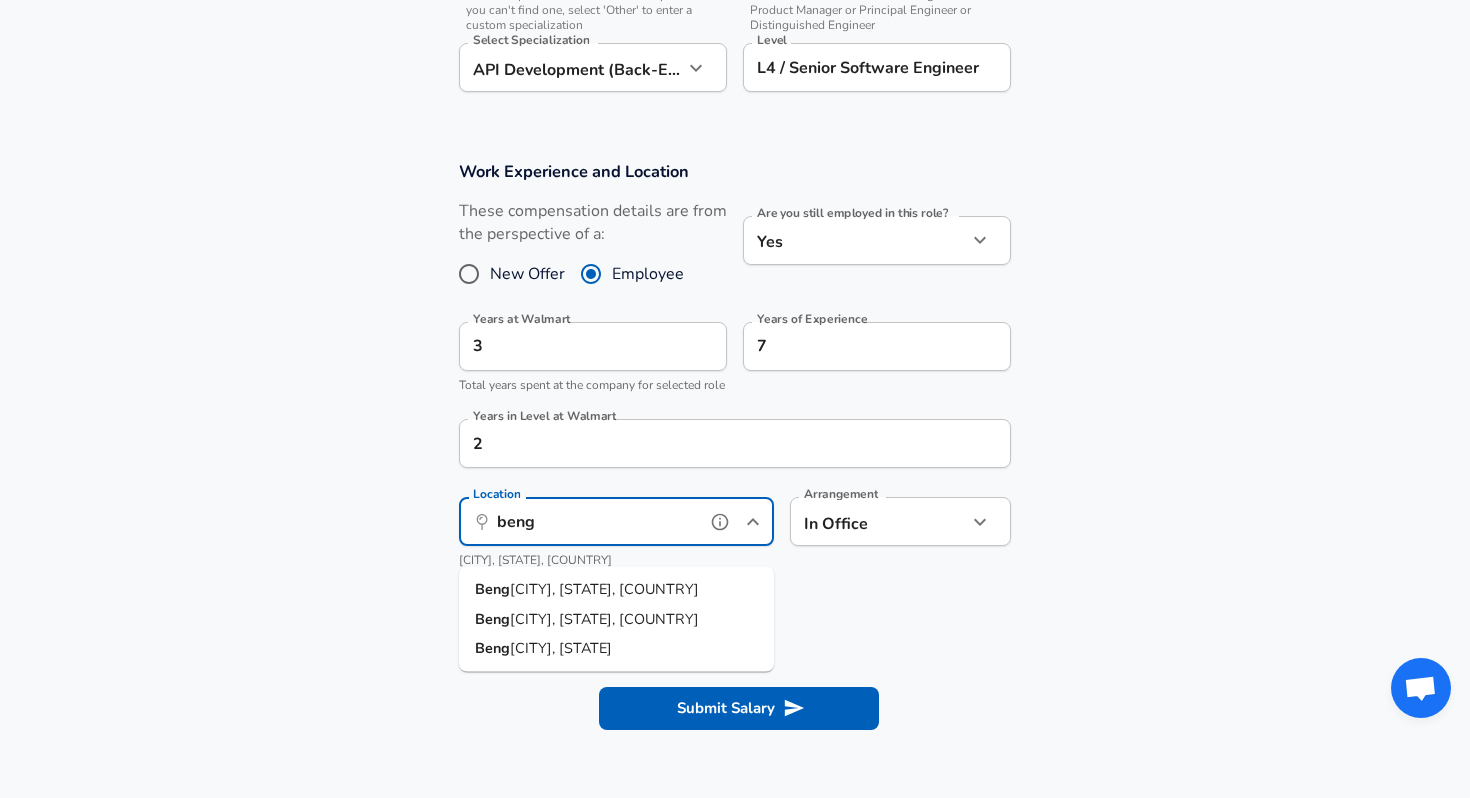click on "[CITY], [STATE], [COUNTRY]" at bounding box center [604, 589] 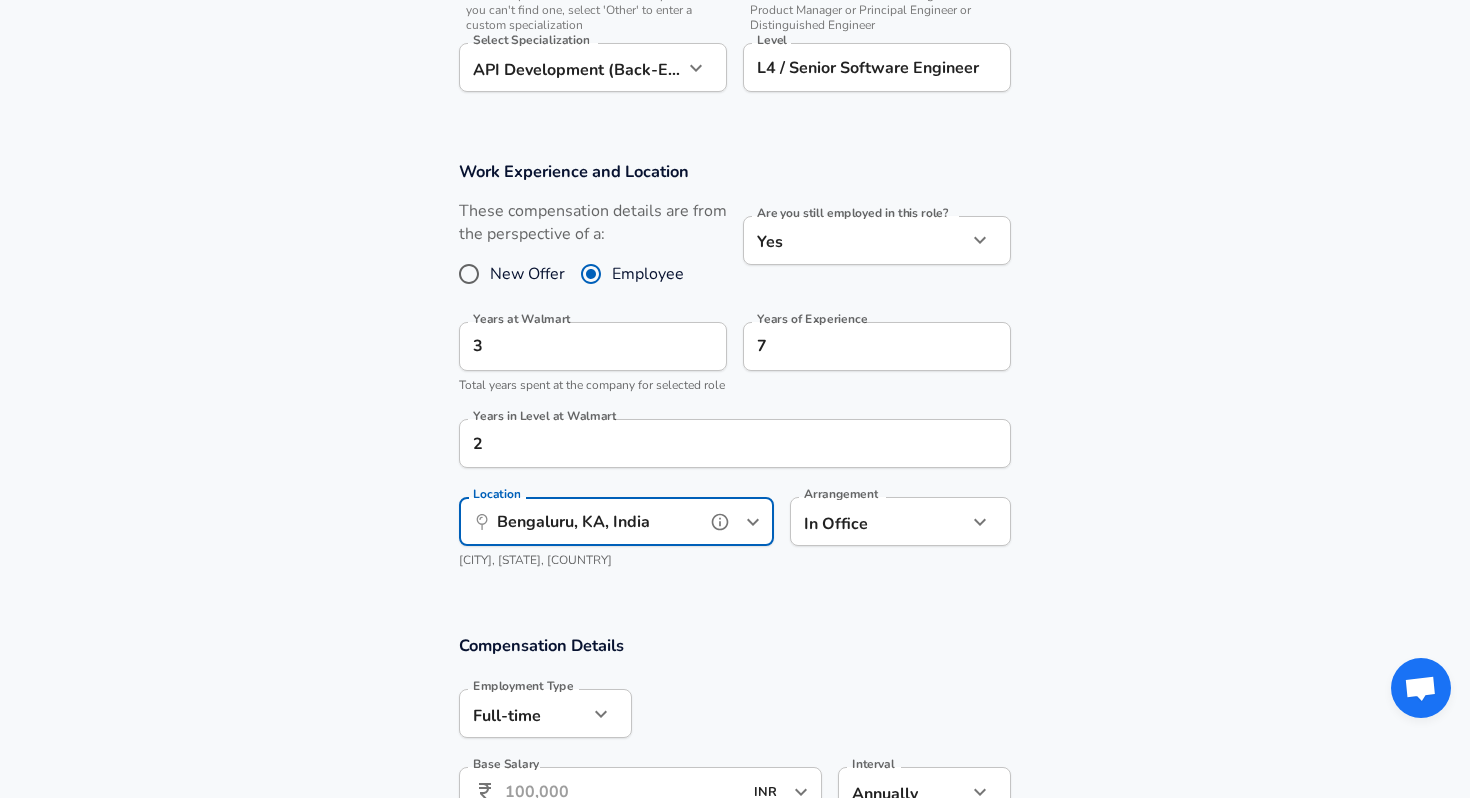 type on "Bengaluru, KA, India" 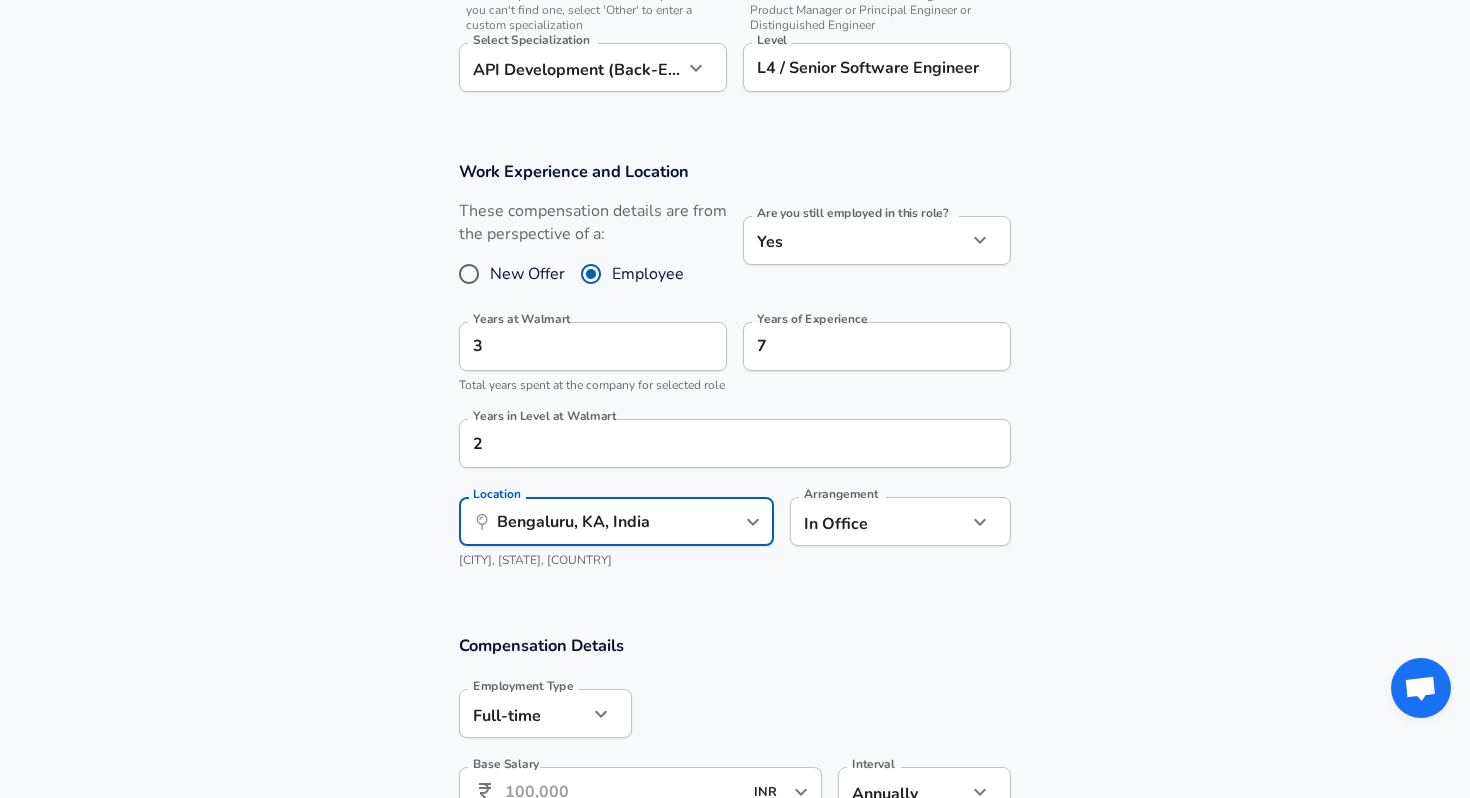click on "Restart Add Your Salary Upload your offer letter   to verify your submission Enhance Privacy and Anonymity No Automatically hides specific fields until there are enough submissions to safely display the full details.   More Details Based on your submission and the data points that we have already collected, we will automatically hide and anonymize specific fields if there aren't enough data points to remain sufficiently anonymous. Company & Title Information   Enter the company you received your offer from Company Walmart Company   Select the title that closest resembles your official title. This should be similar to the title that was present on your offer letter. Title Software Engineer Title   Select a job family that best fits your role. If you can't find one, select 'Other' to enter a custom job family Job Family Software Engineer Job Family   Select a Specialization that best fits your role. If you can't find one, select 'Other' to enter a custom specialization Select Specialization   Level Level Yes 3" at bounding box center (735, -352) 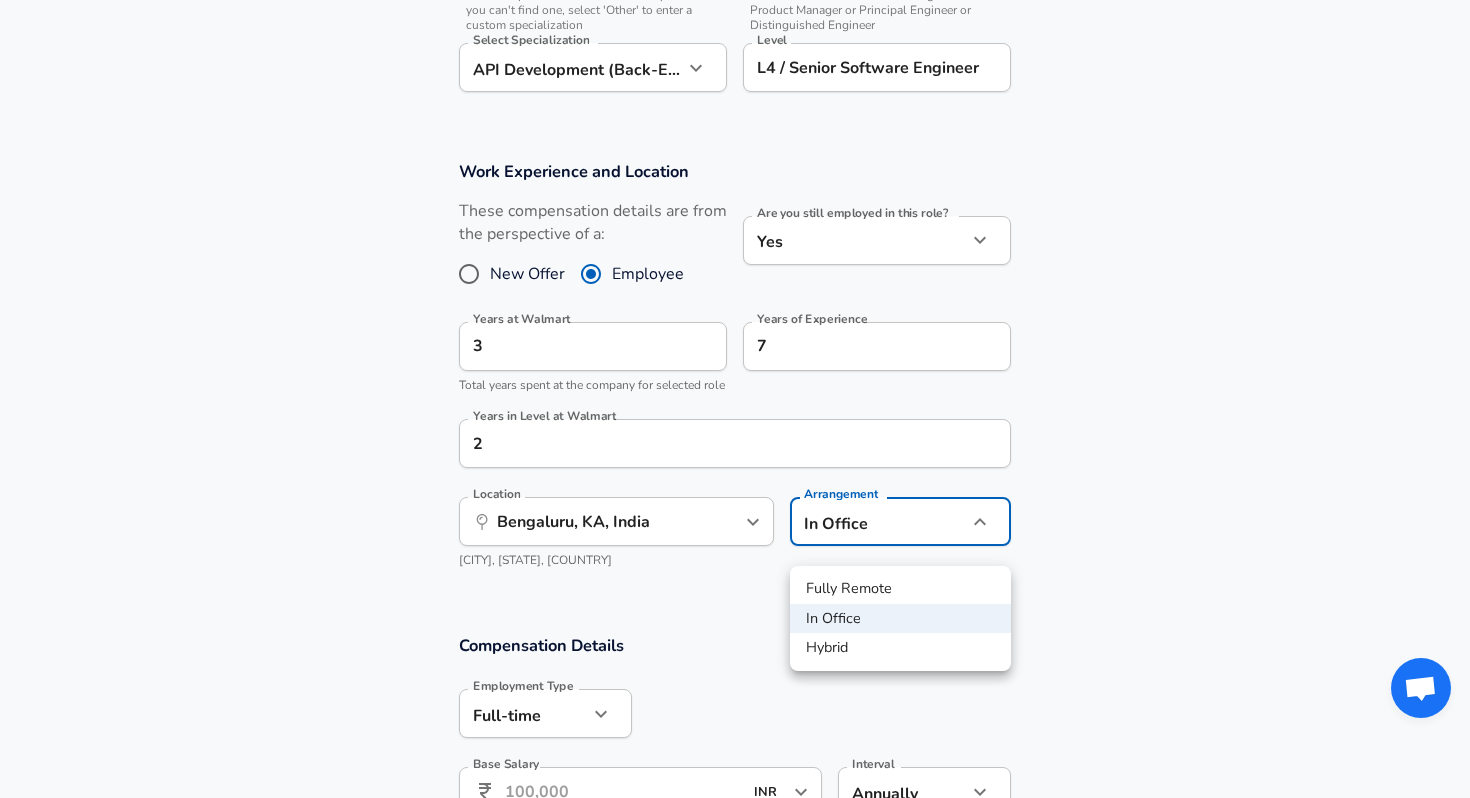 click at bounding box center [735, 399] 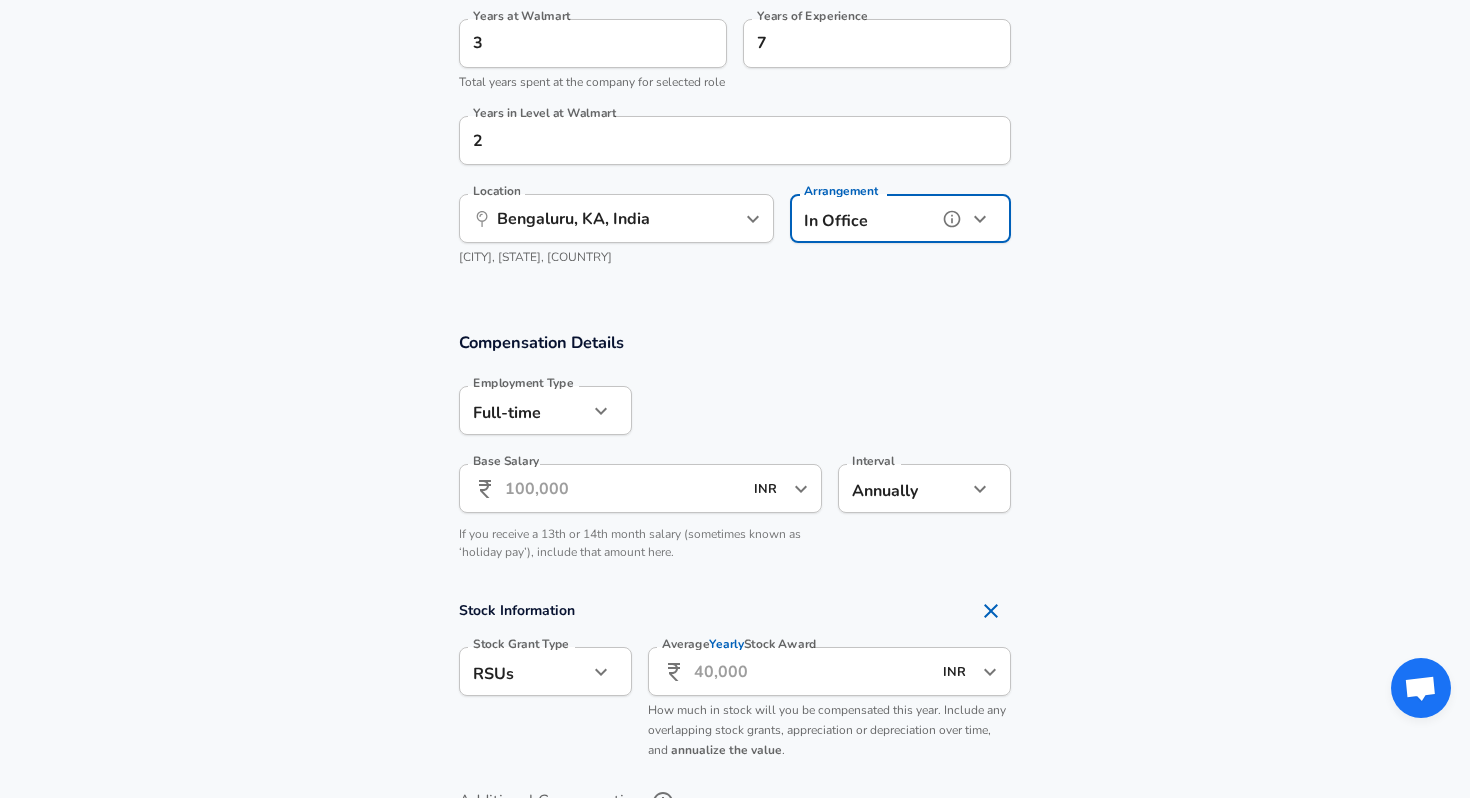 scroll, scrollTop: 1087, scrollLeft: 0, axis: vertical 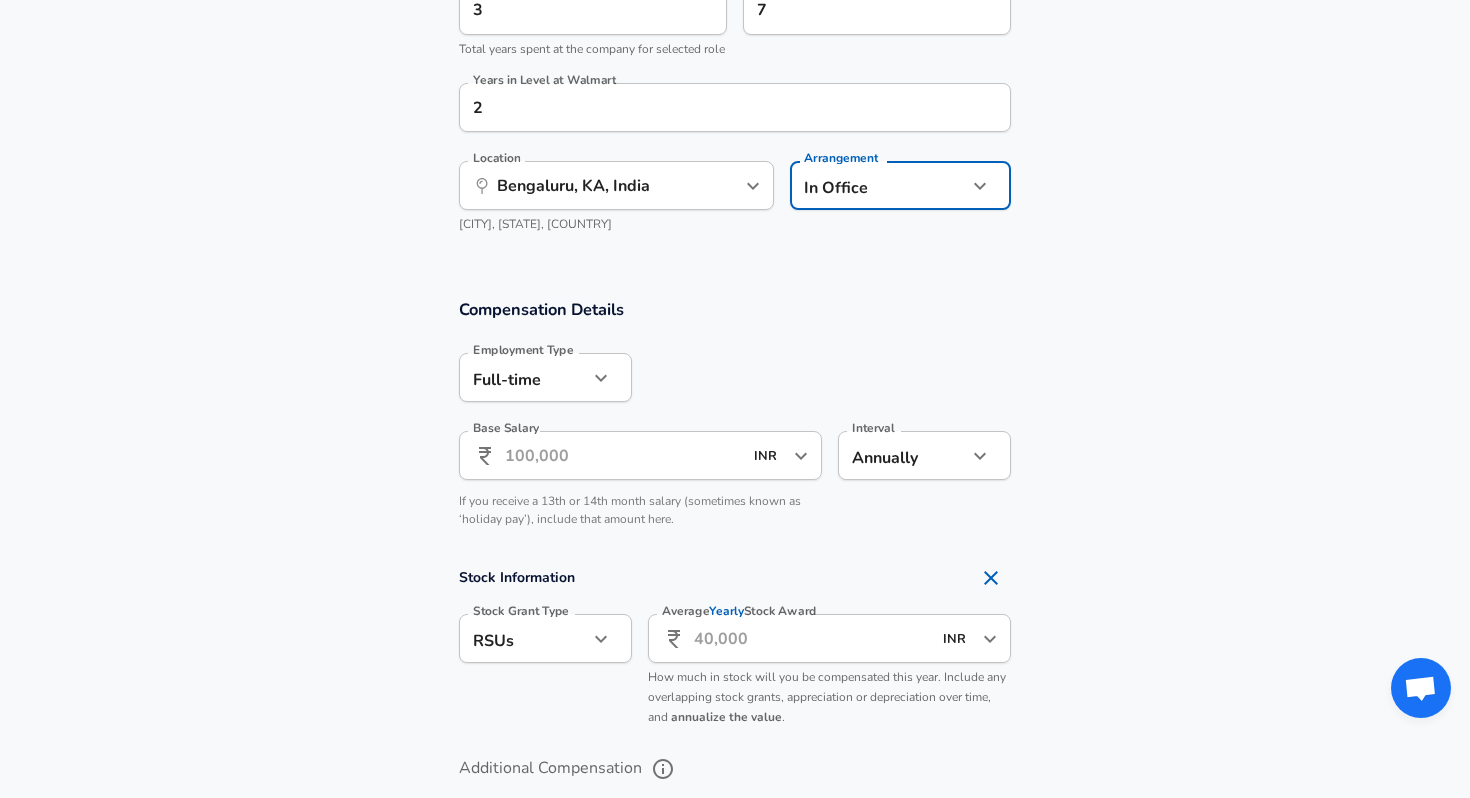 click on "Base Salary" at bounding box center [623, 455] 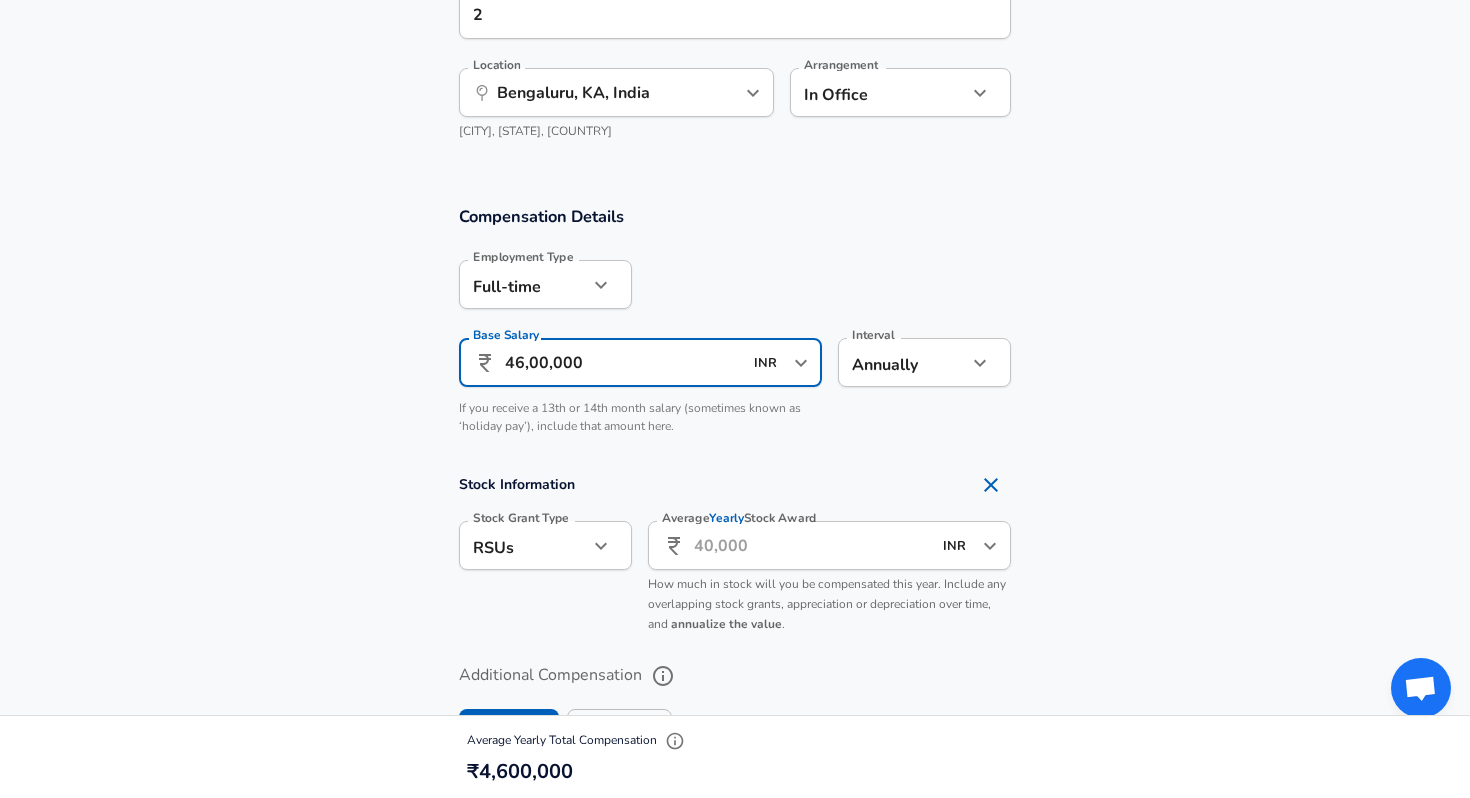 scroll, scrollTop: 1249, scrollLeft: 0, axis: vertical 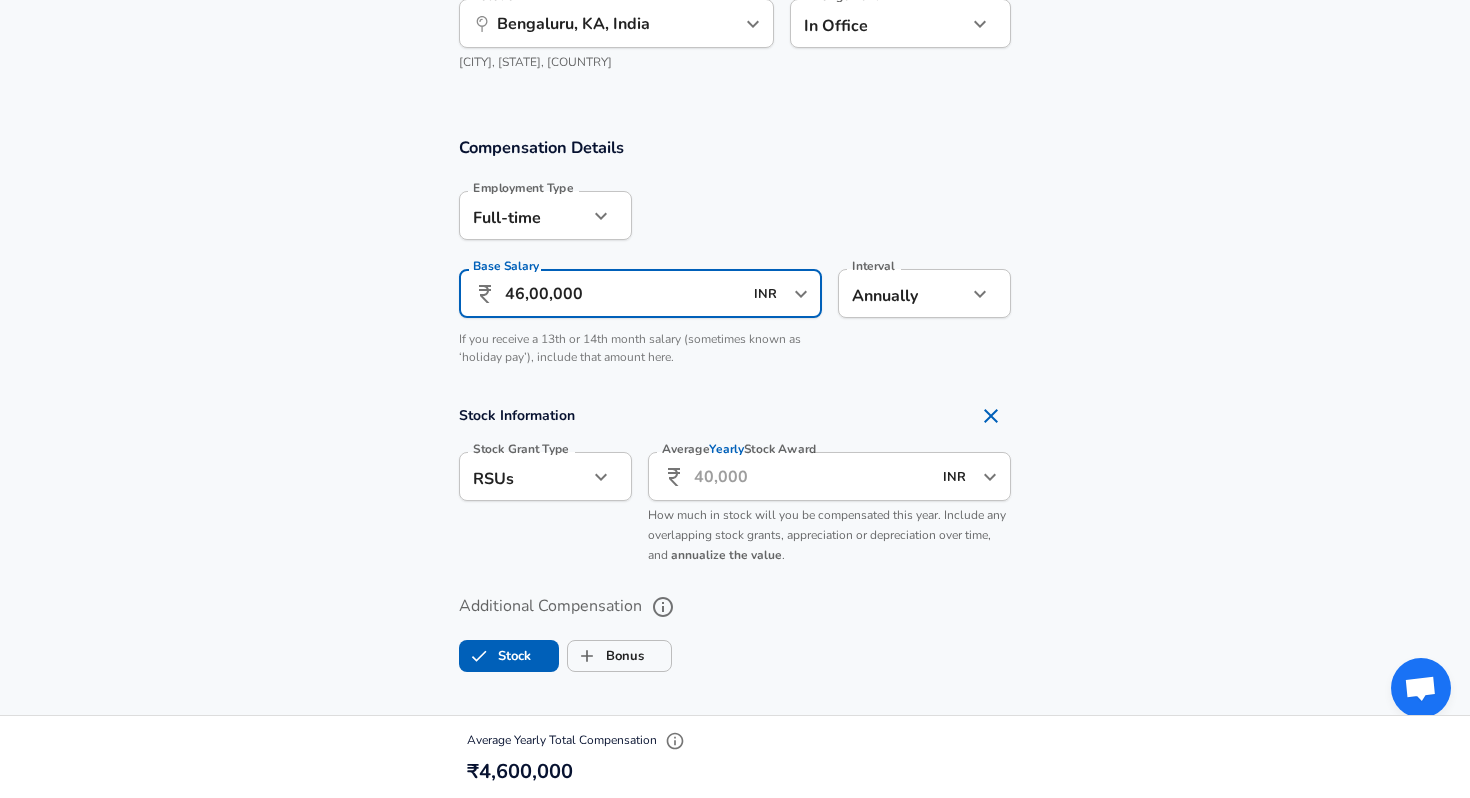 type on "46,00,000" 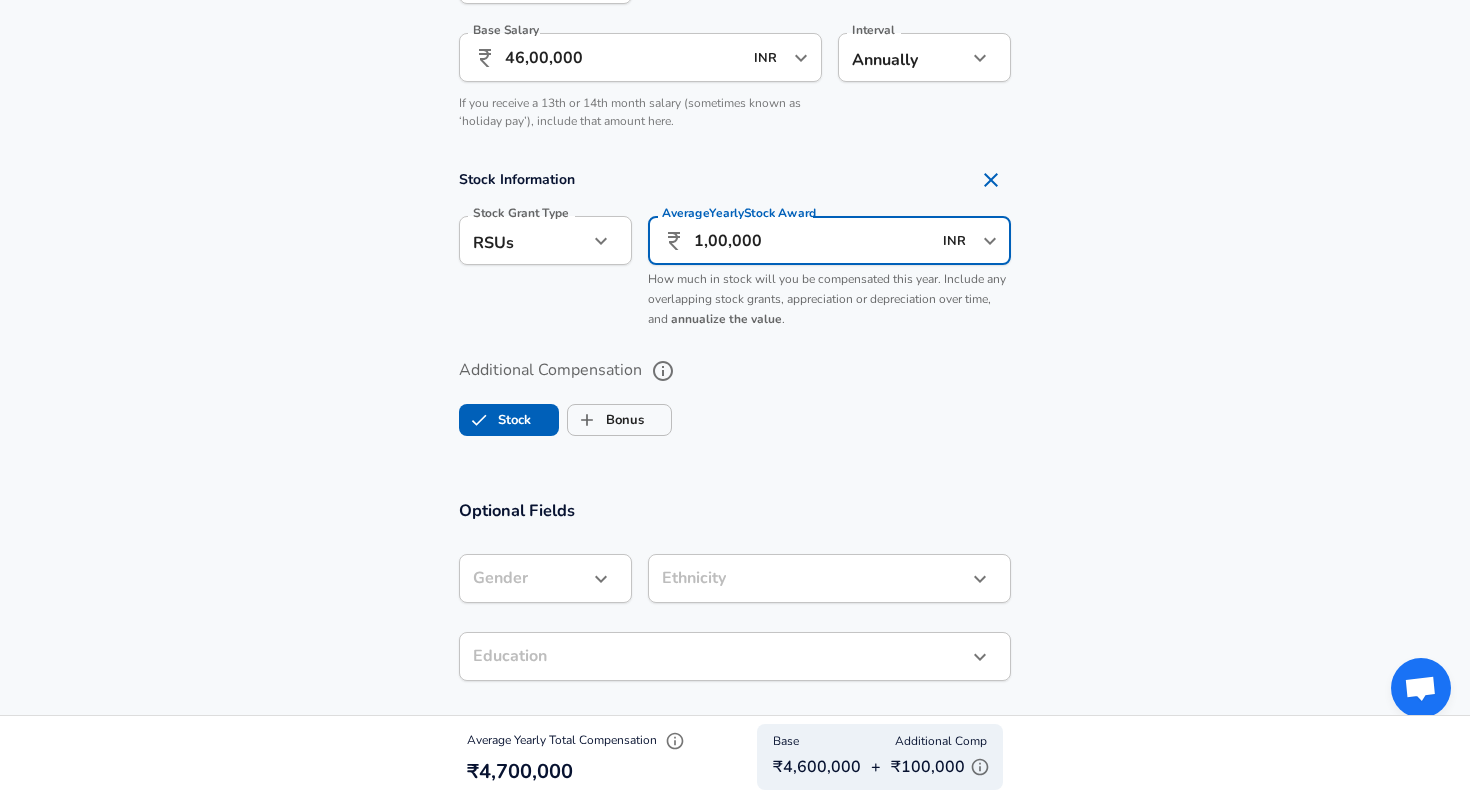 scroll, scrollTop: 1487, scrollLeft: 0, axis: vertical 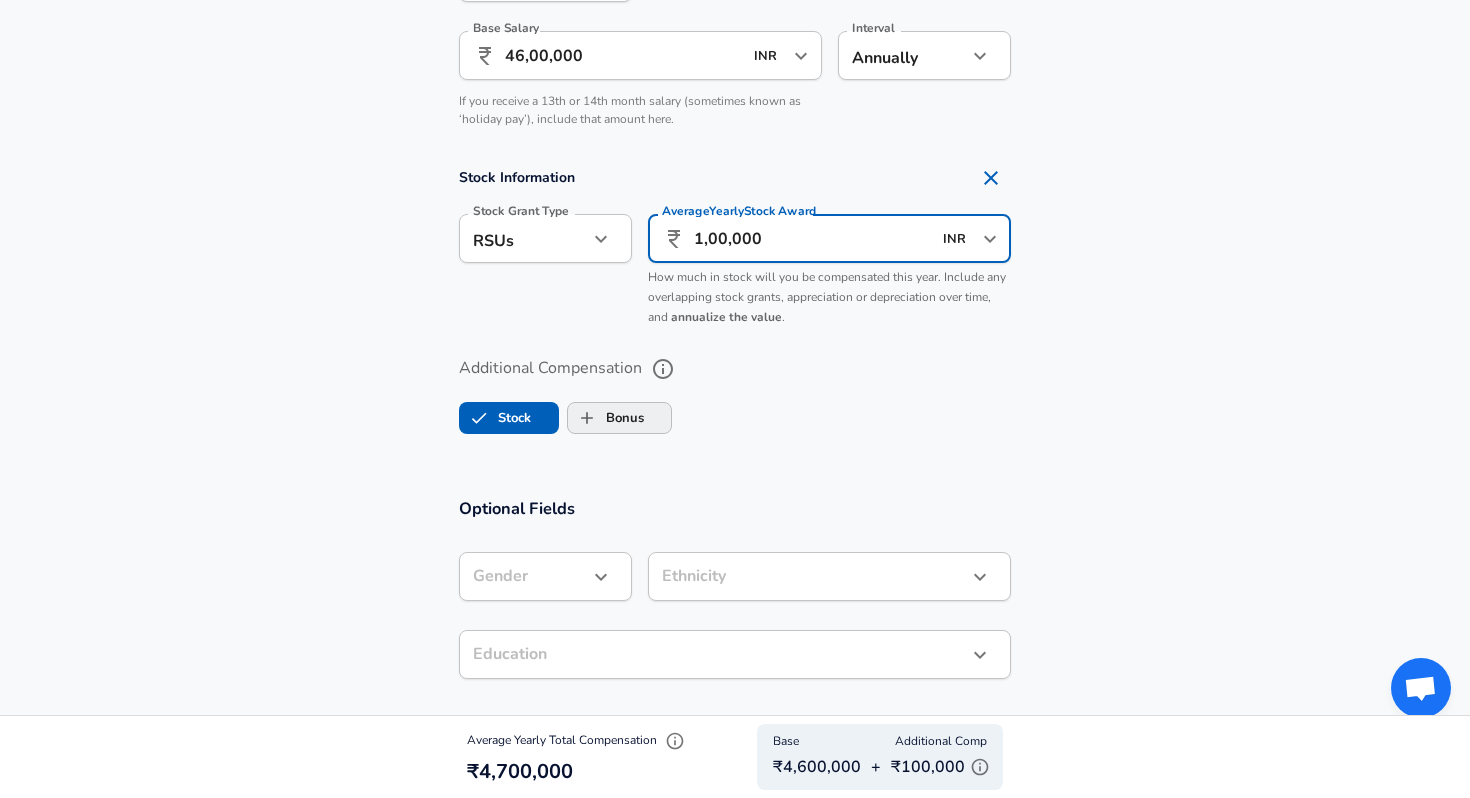 type on "1,00,000" 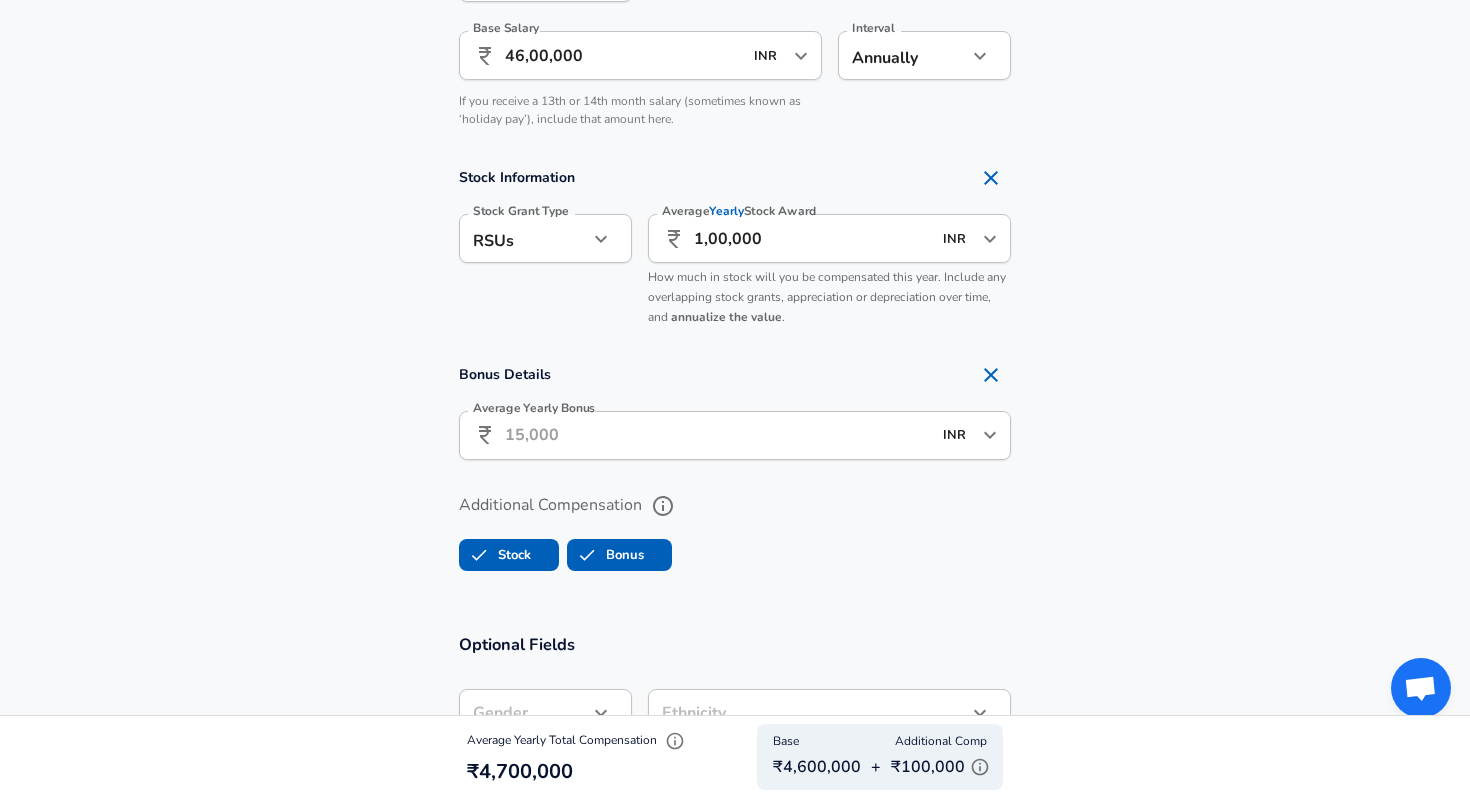 click on "Average Yearly Bonus" at bounding box center (718, 435) 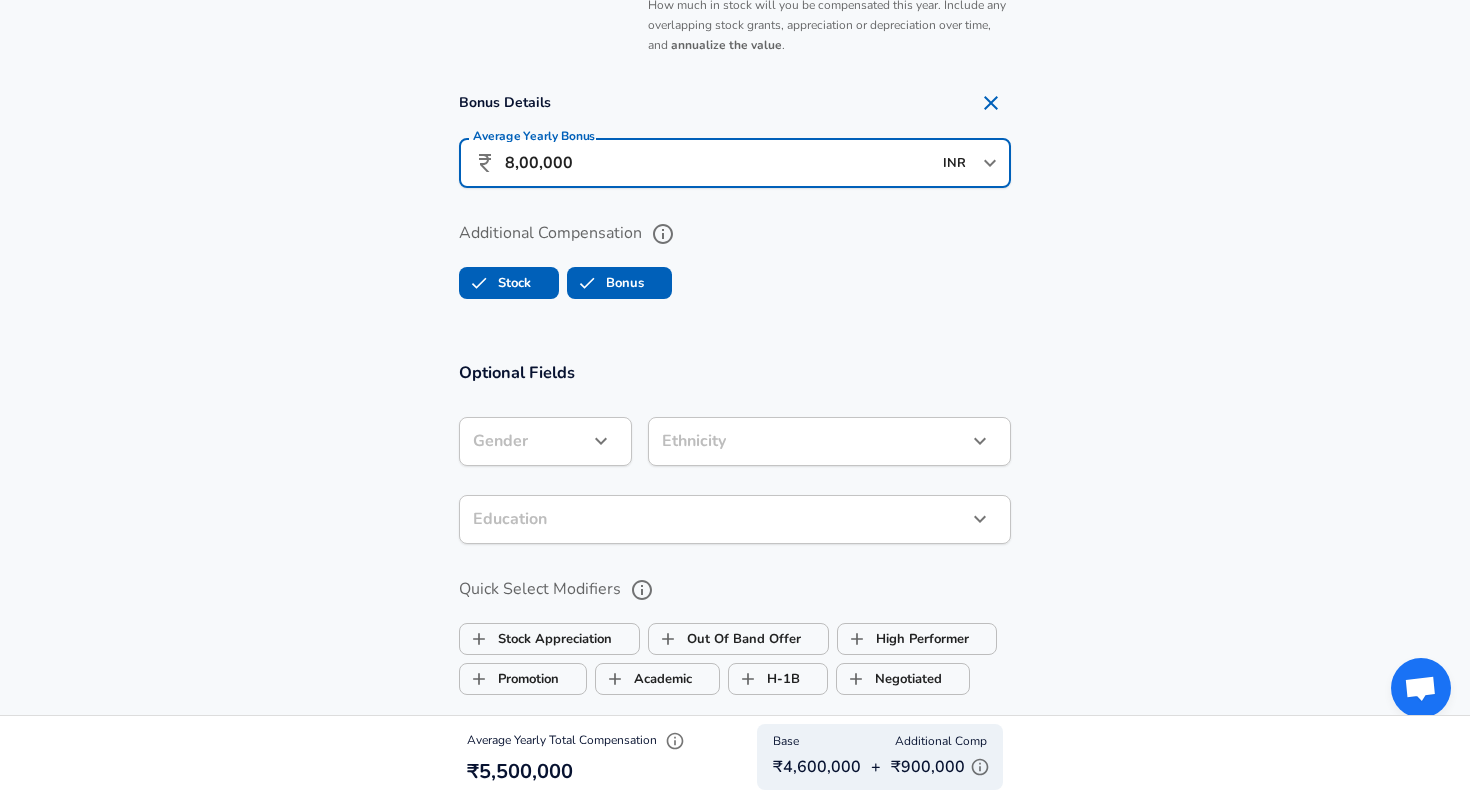 scroll, scrollTop: 1769, scrollLeft: 0, axis: vertical 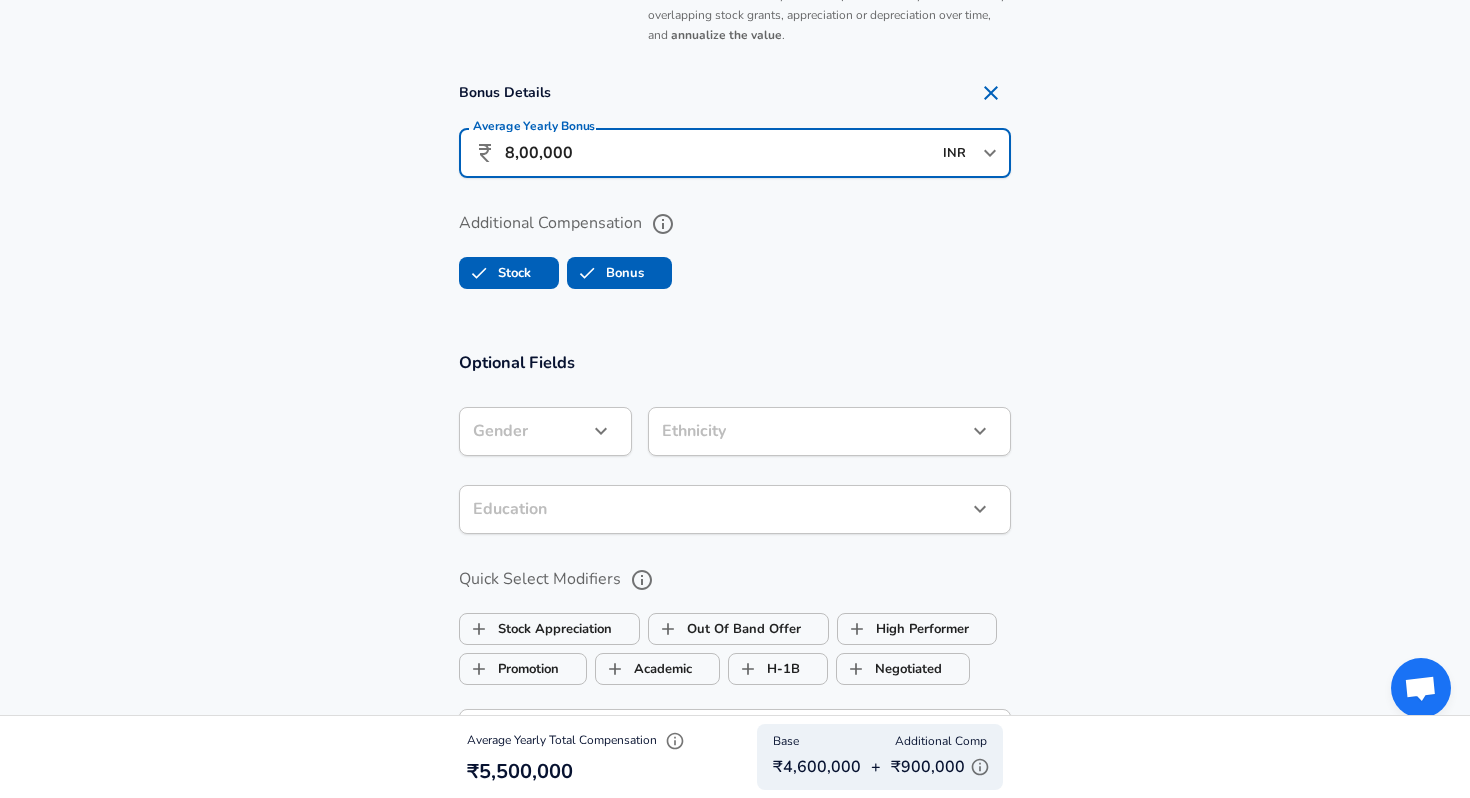 type on "8,00,000" 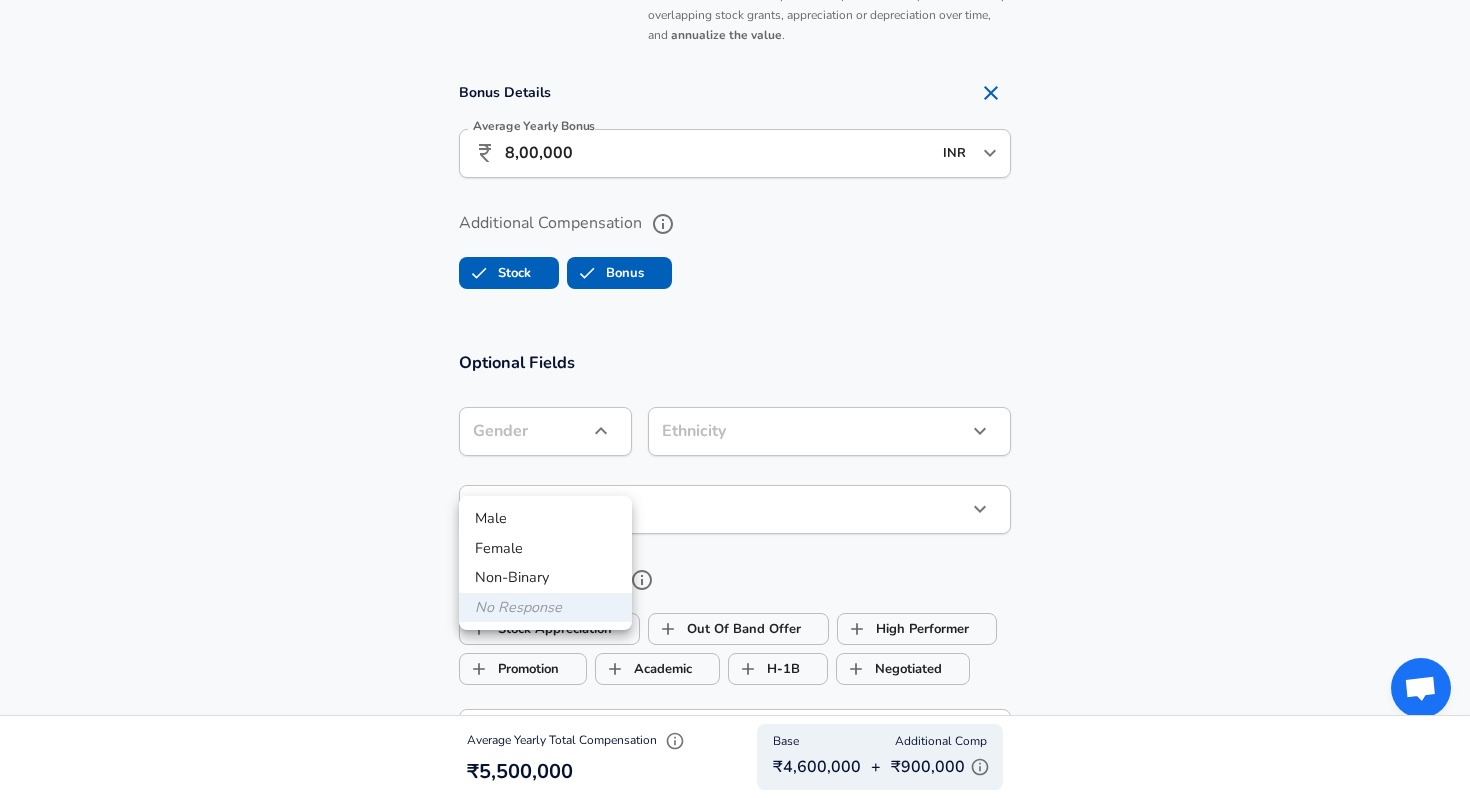 click at bounding box center (735, 399) 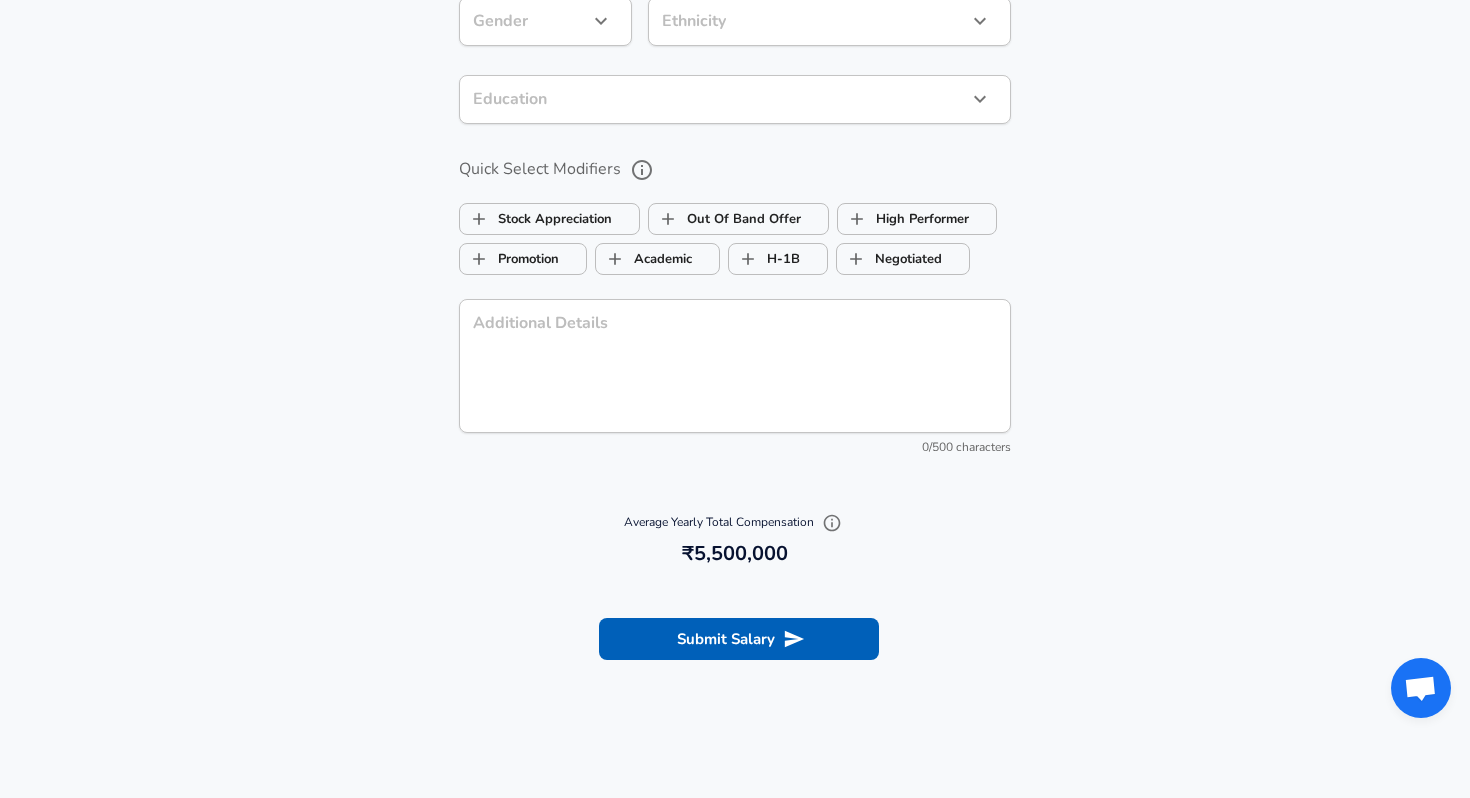 scroll, scrollTop: 2192, scrollLeft: 0, axis: vertical 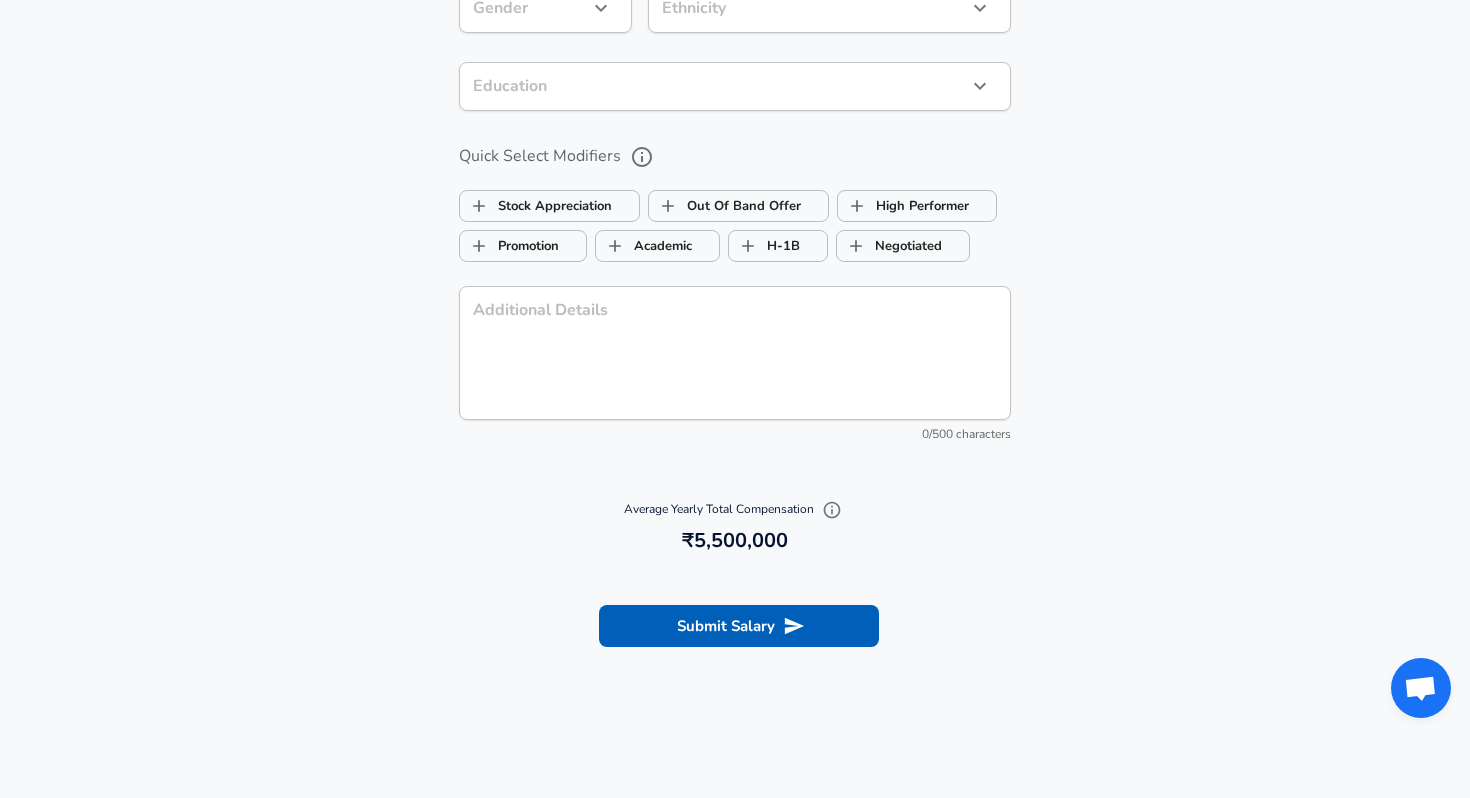click 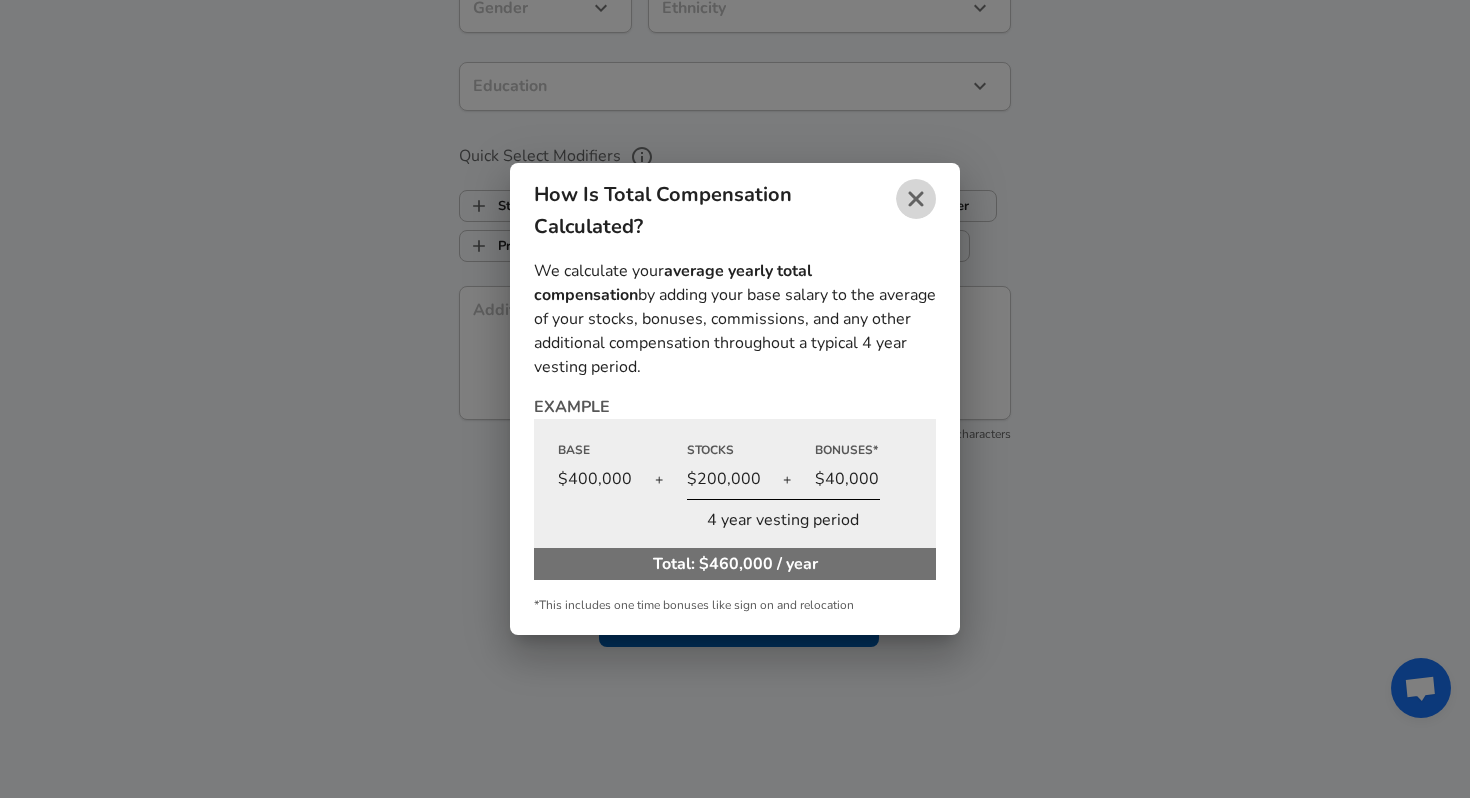 click 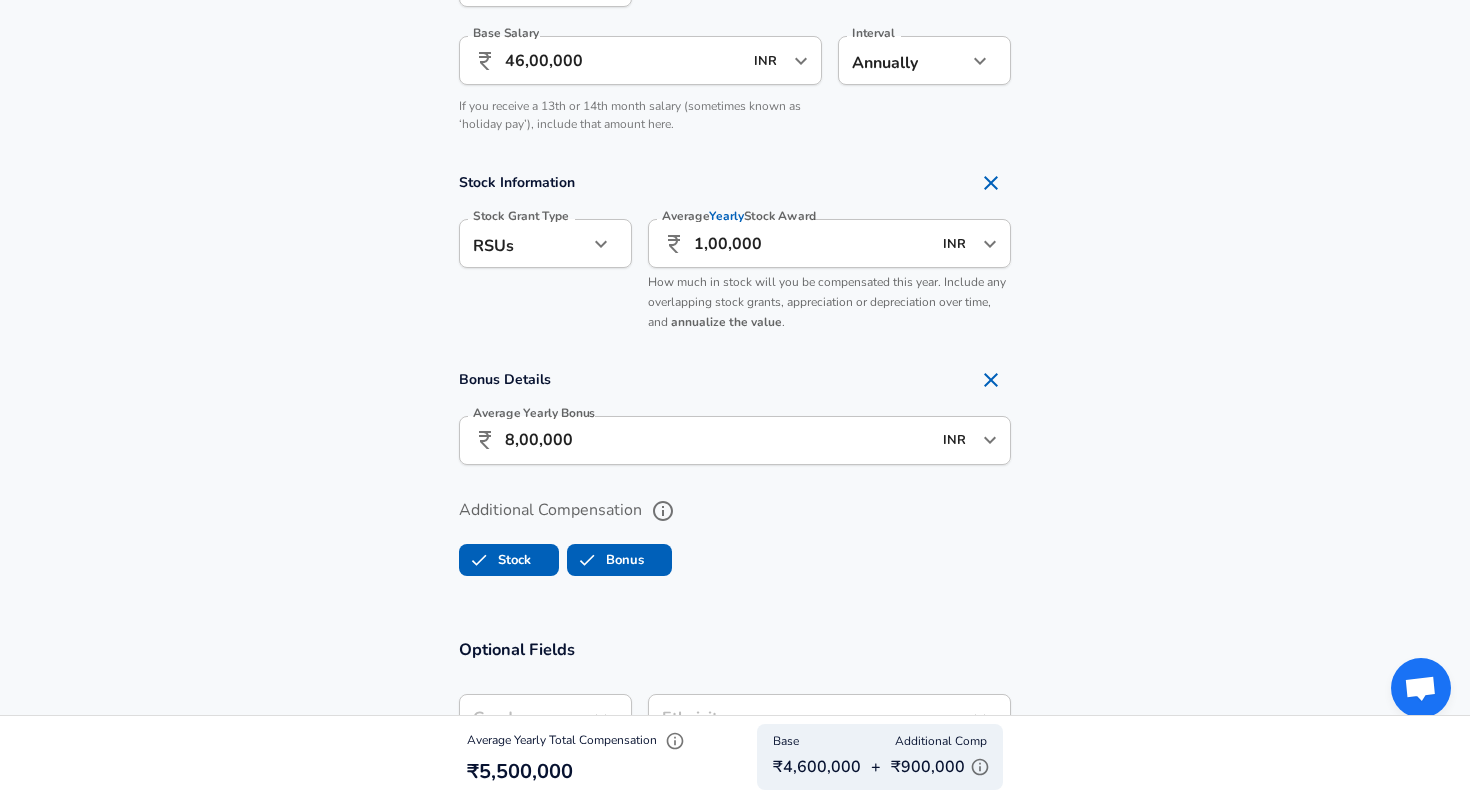 scroll, scrollTop: 1489, scrollLeft: 0, axis: vertical 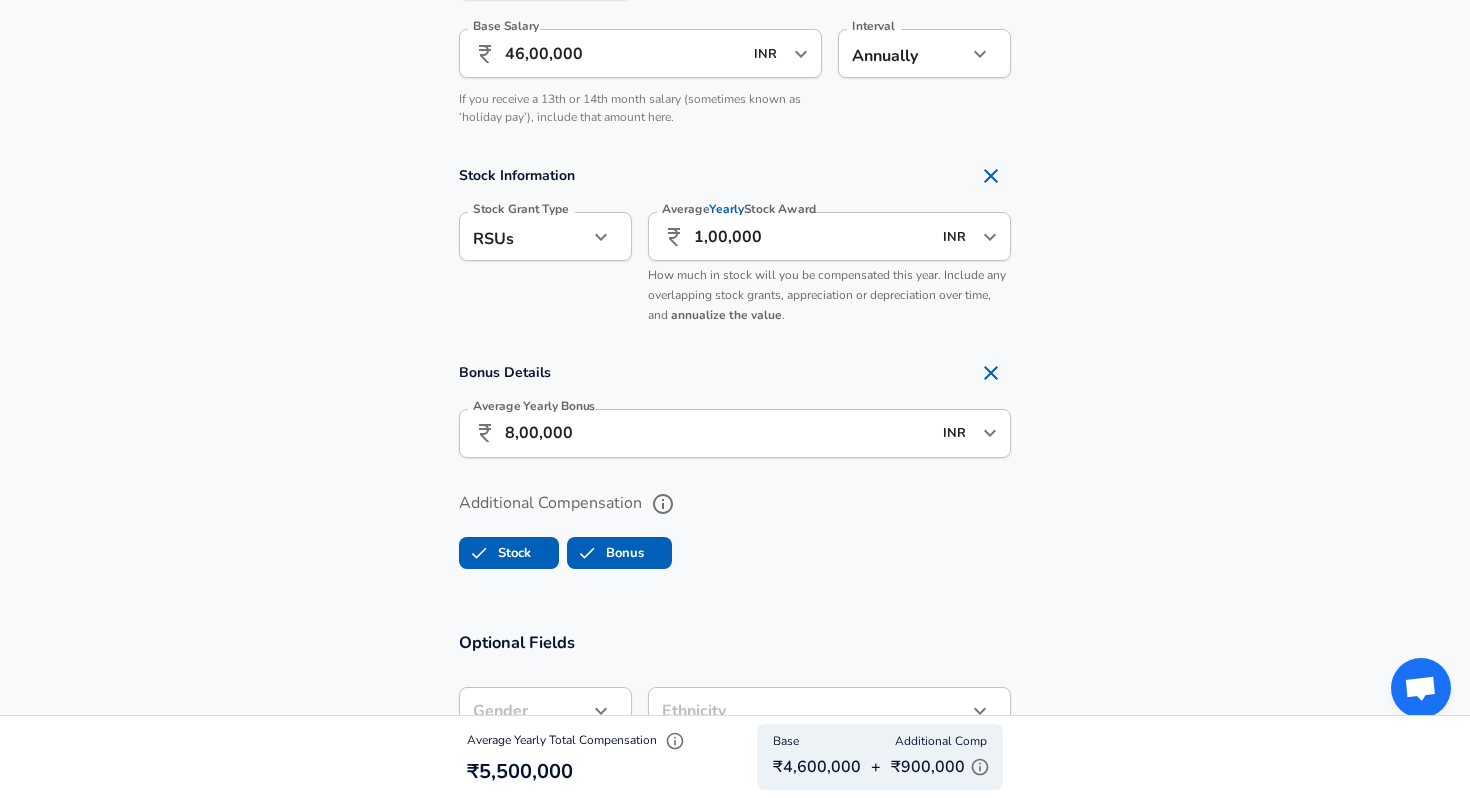 click on "1,00,000" at bounding box center [812, 236] 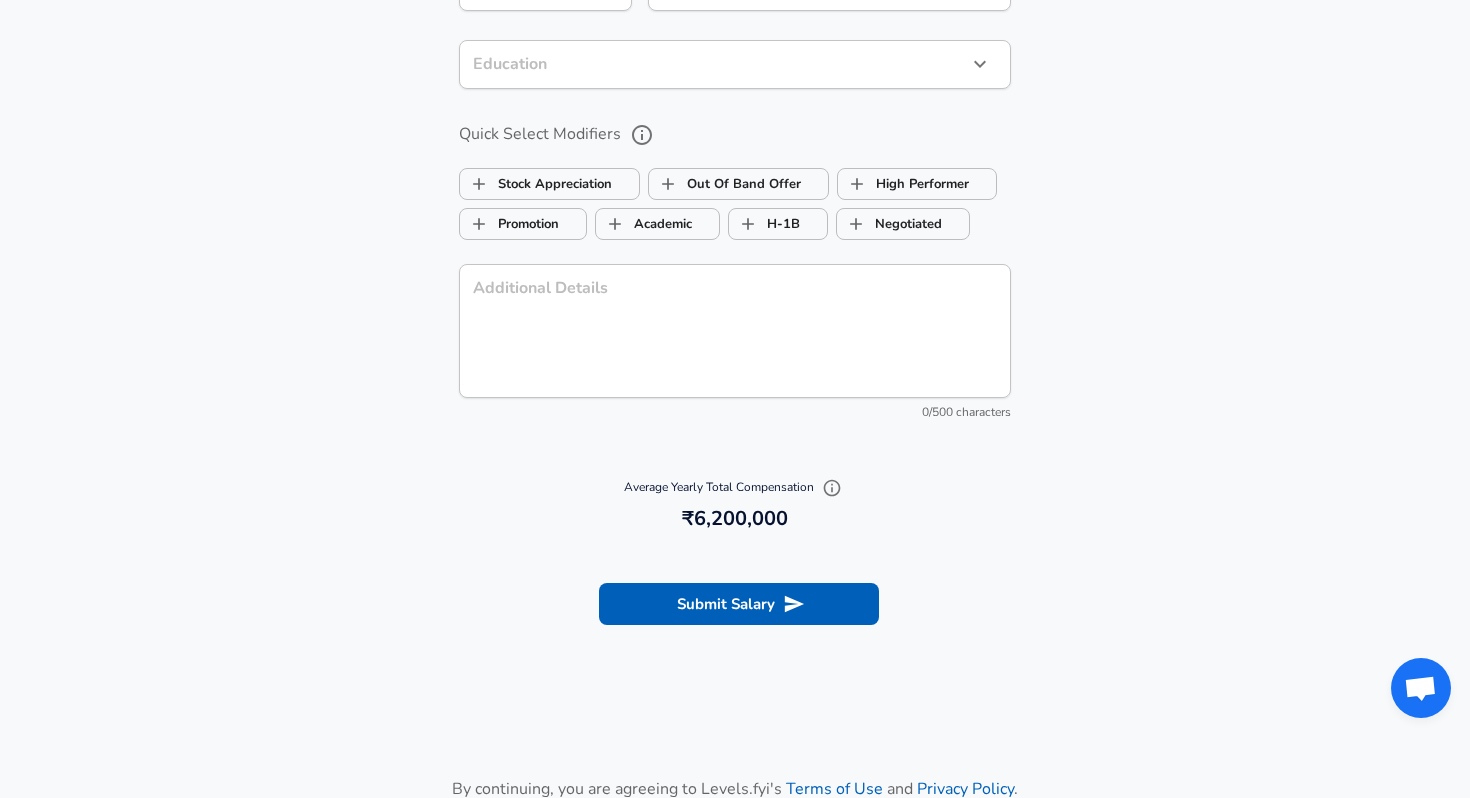 scroll, scrollTop: 2343, scrollLeft: 0, axis: vertical 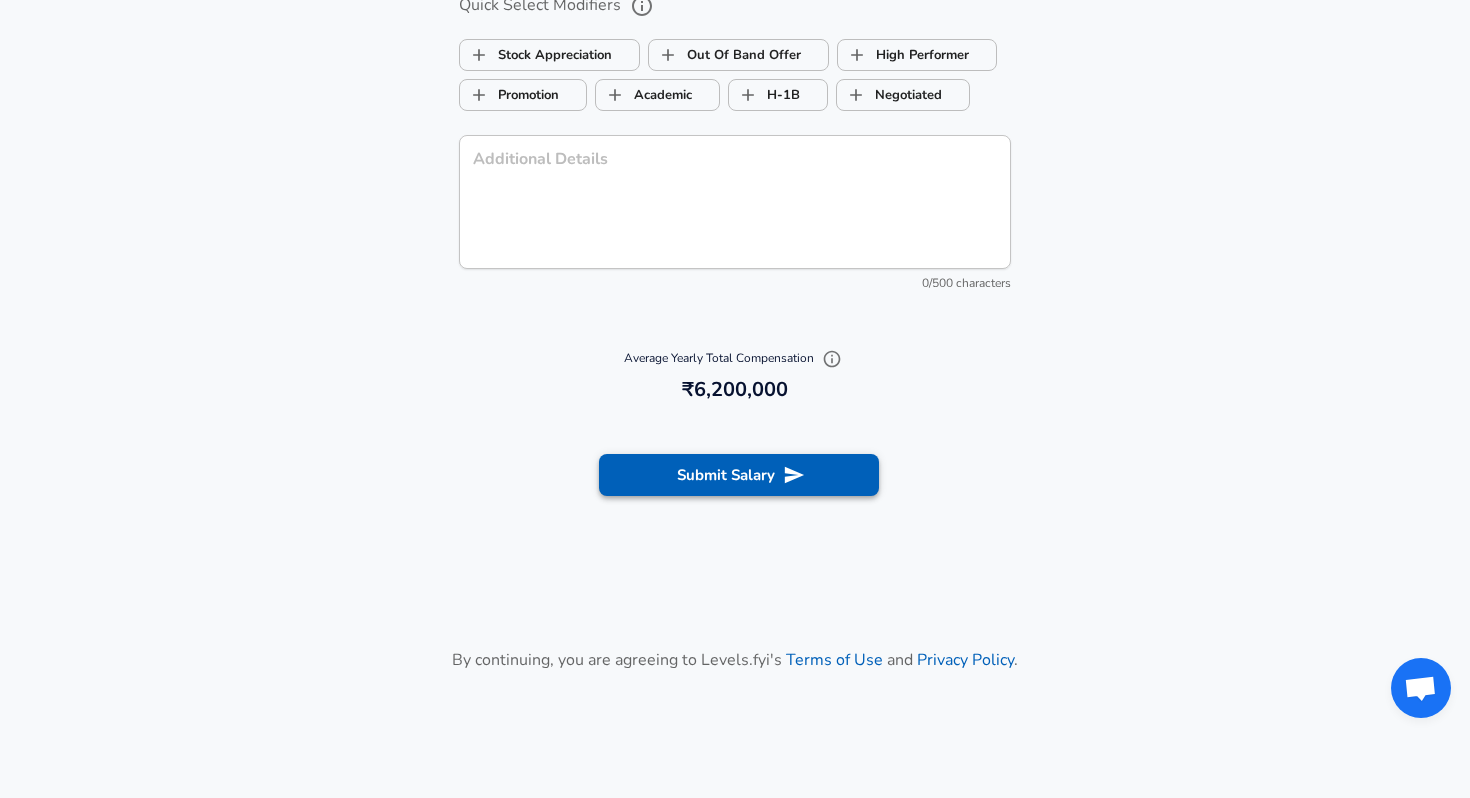type on "8,00,000" 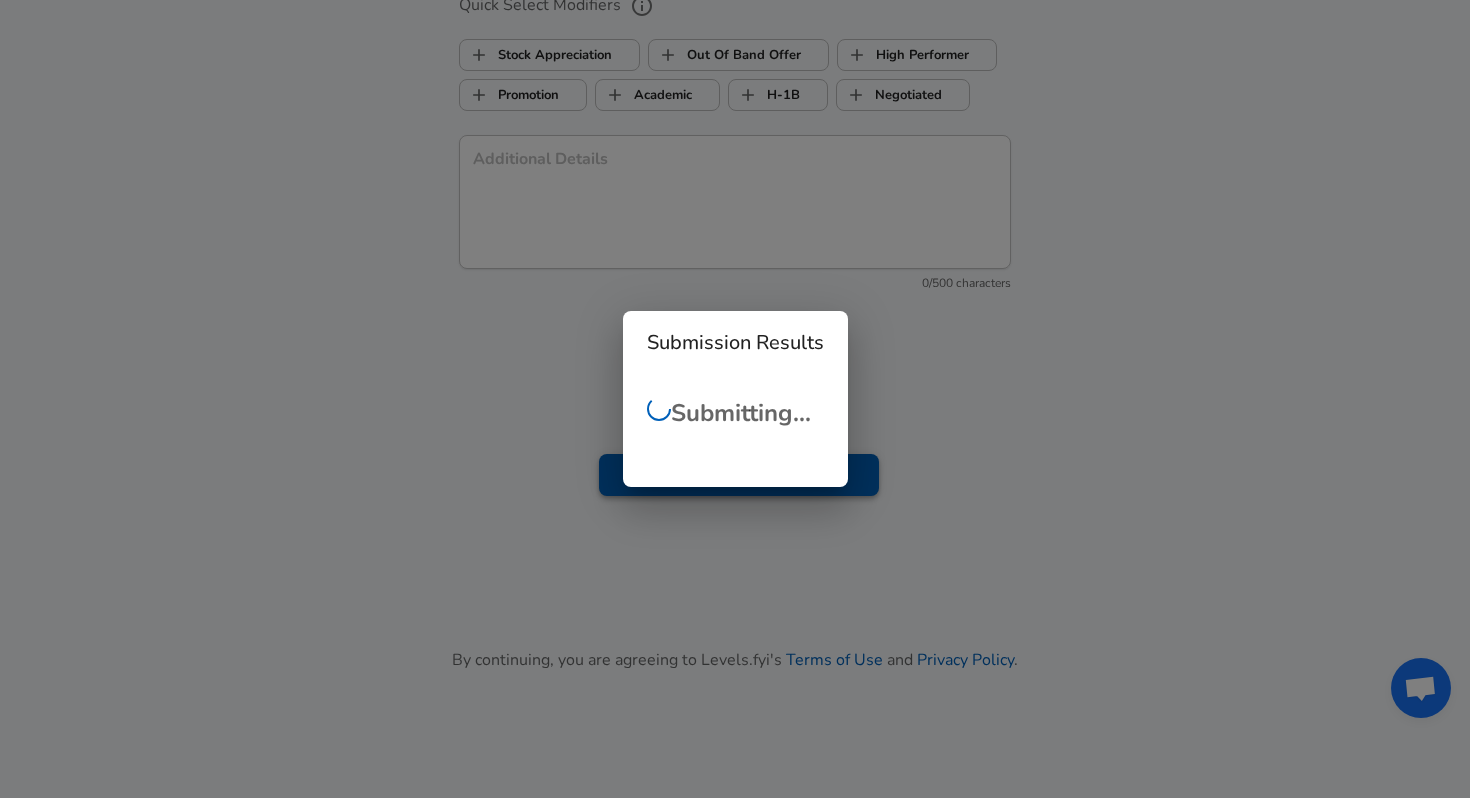 scroll, scrollTop: 544, scrollLeft: 0, axis: vertical 